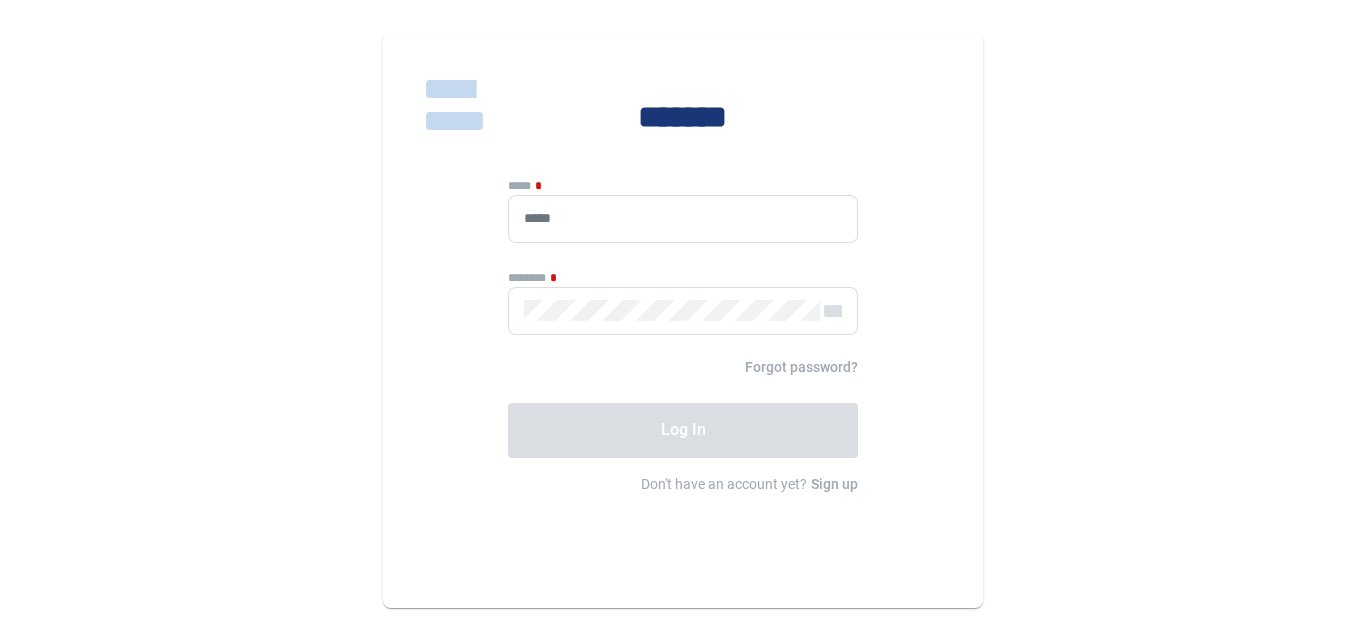 scroll, scrollTop: 0, scrollLeft: 0, axis: both 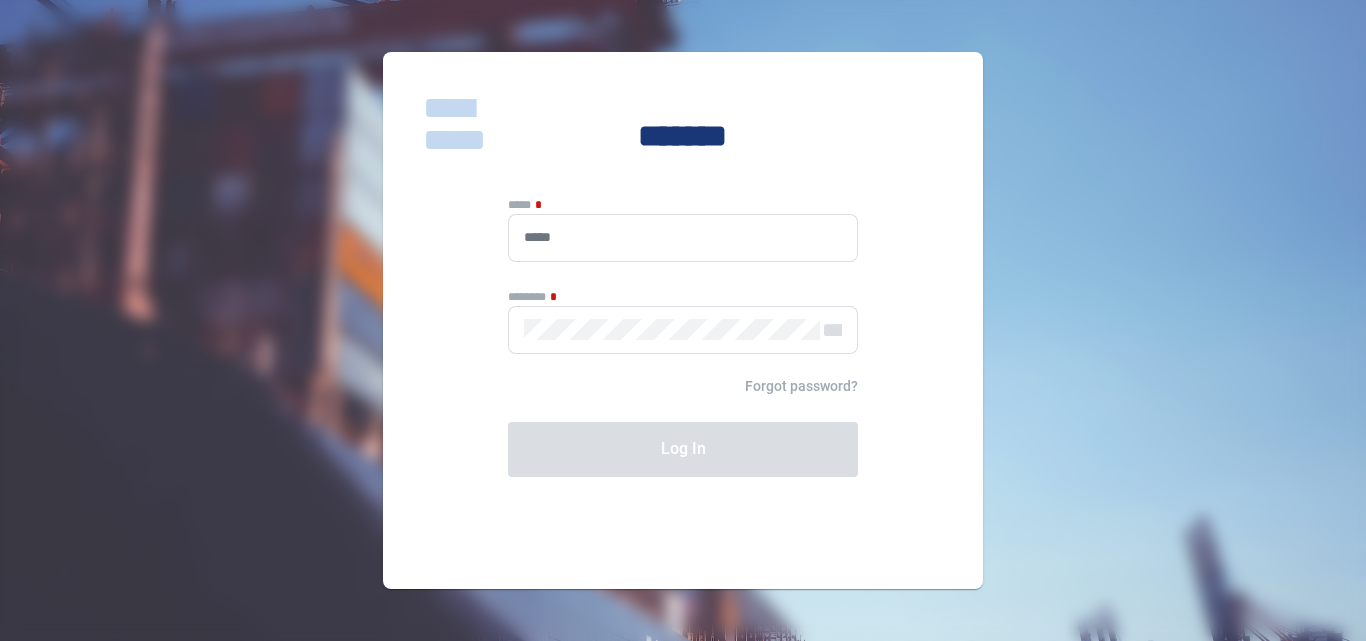 type on "**********" 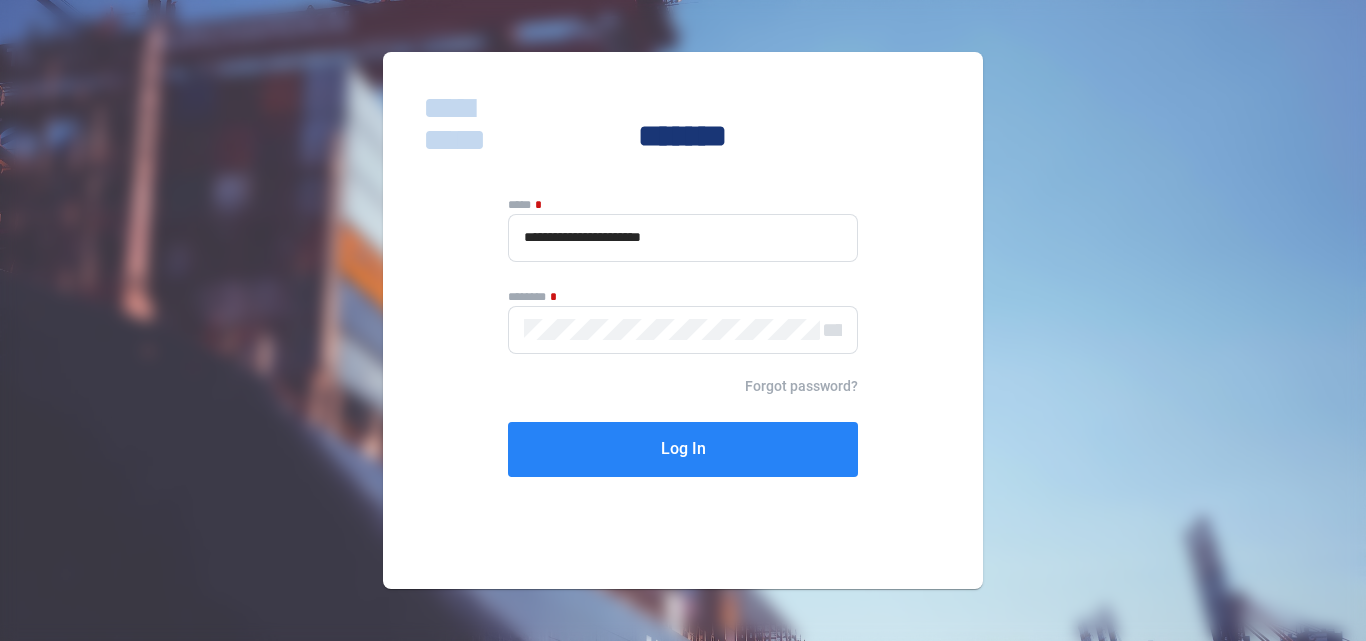 click on "Log In" 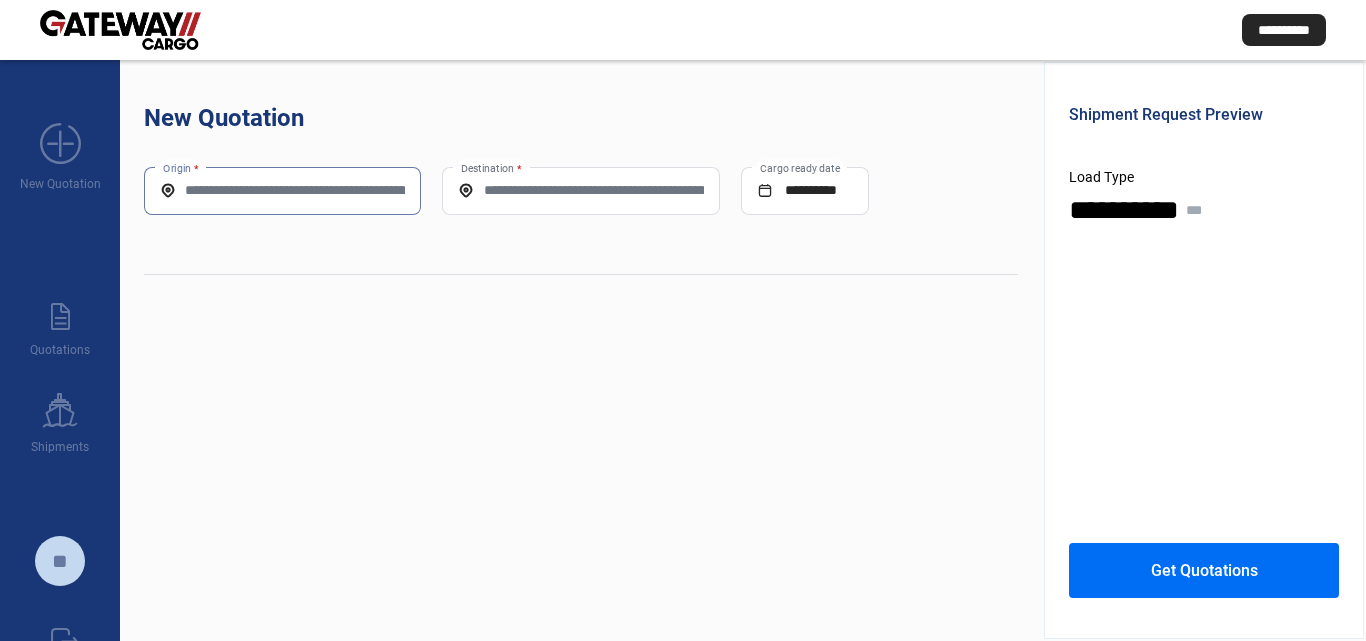 click on "Origin *" at bounding box center (282, 190) 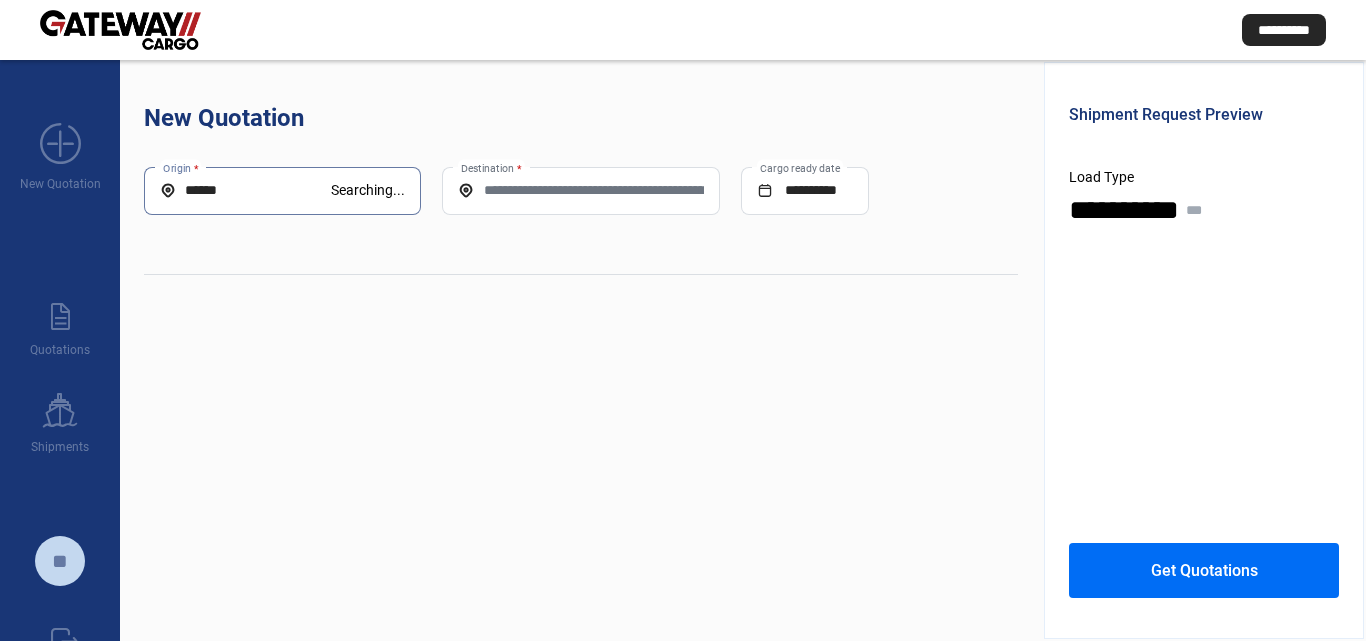 click on "New Quotation" 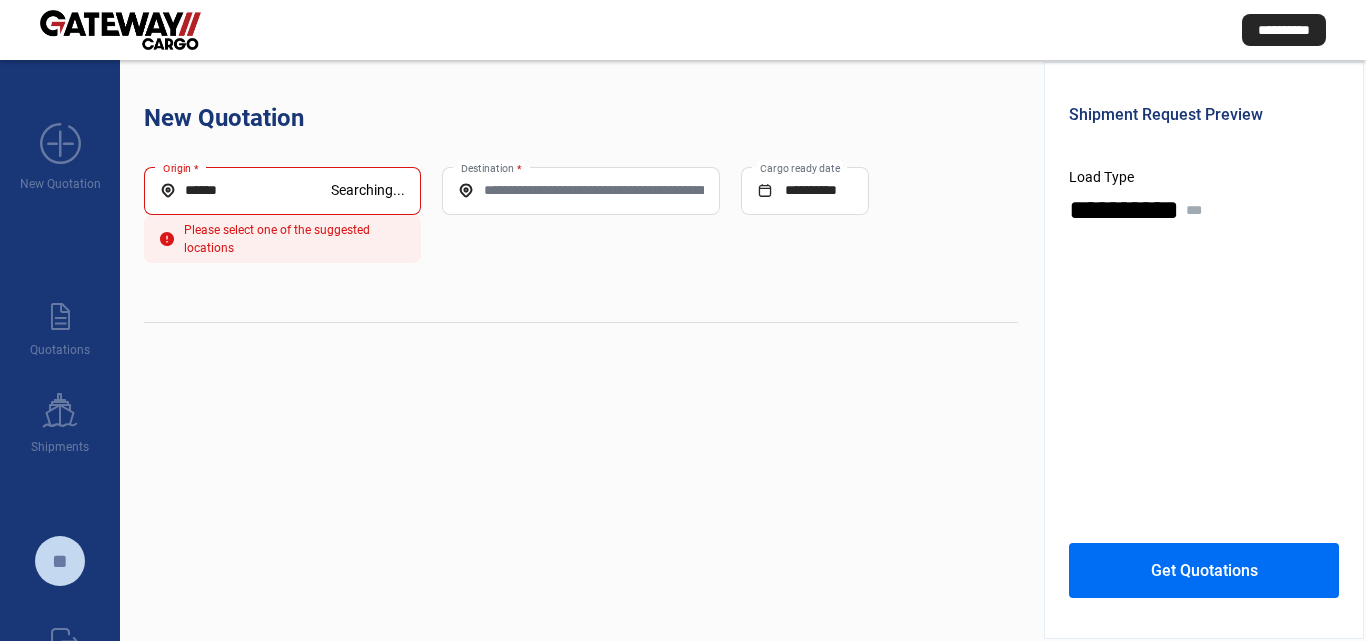 click on "*****" at bounding box center [245, 190] 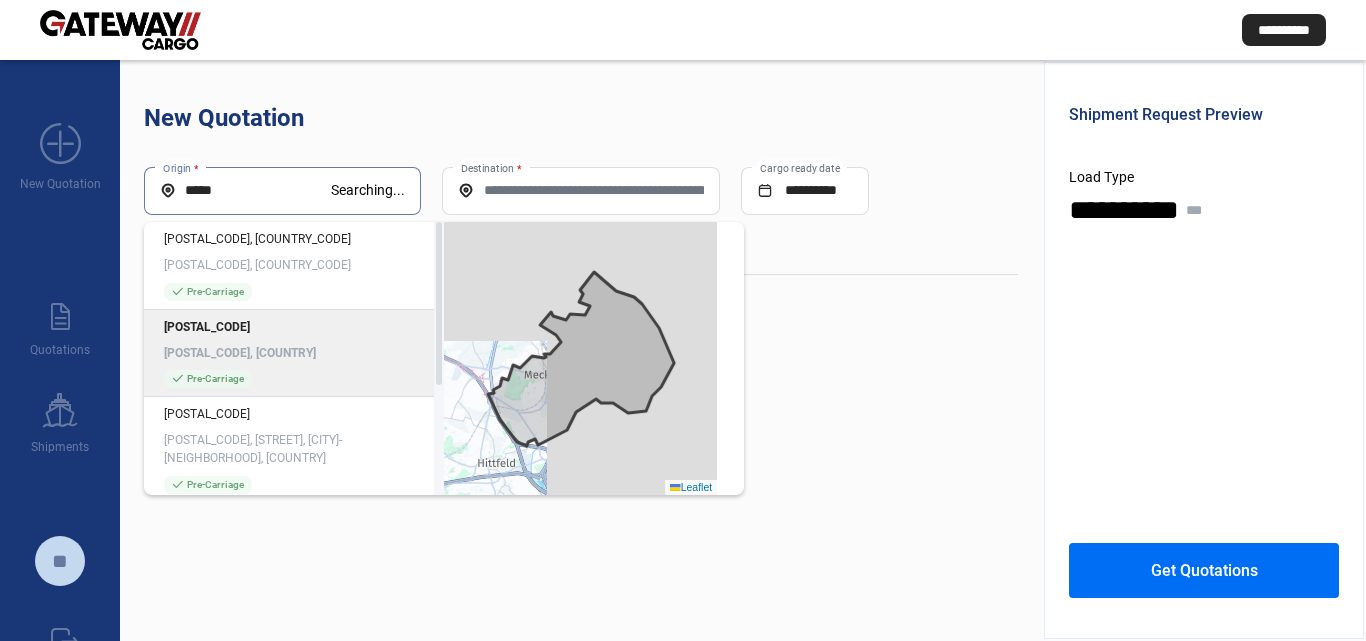click on "[POSTAL_CODE]" 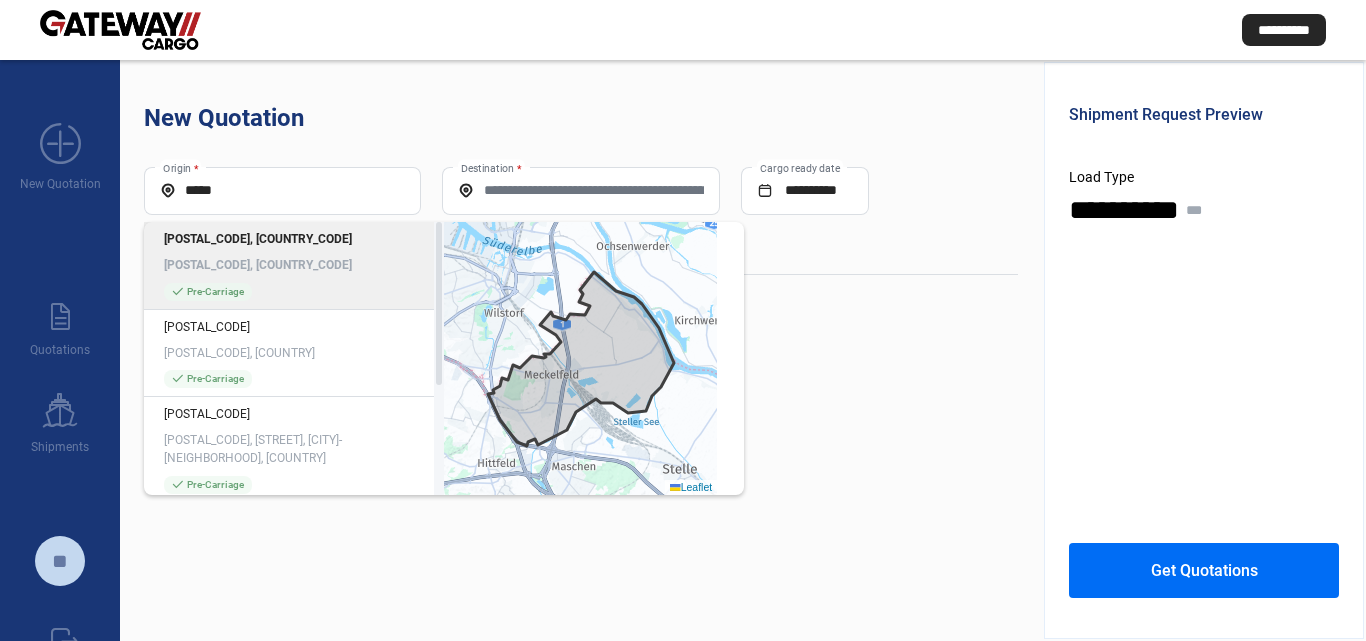 type on "**********" 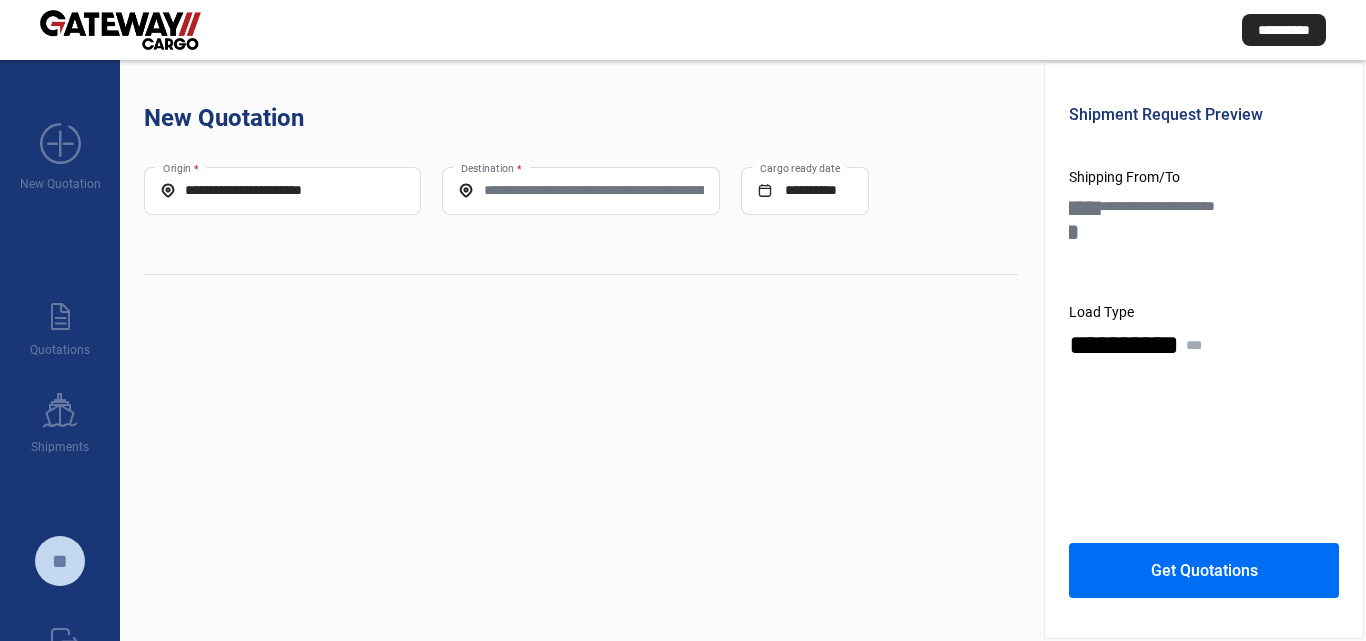 drag, startPoint x: 439, startPoint y: 139, endPoint x: 439, endPoint y: 152, distance: 13 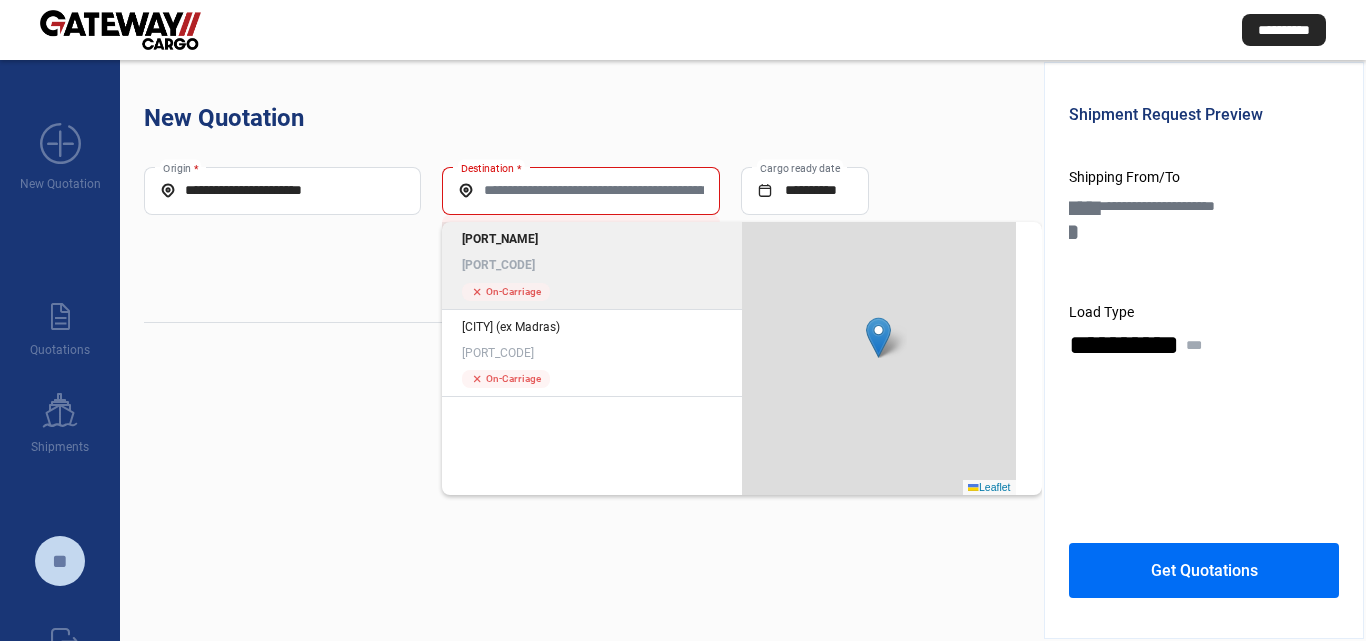 click on "[PORT_CODE]" 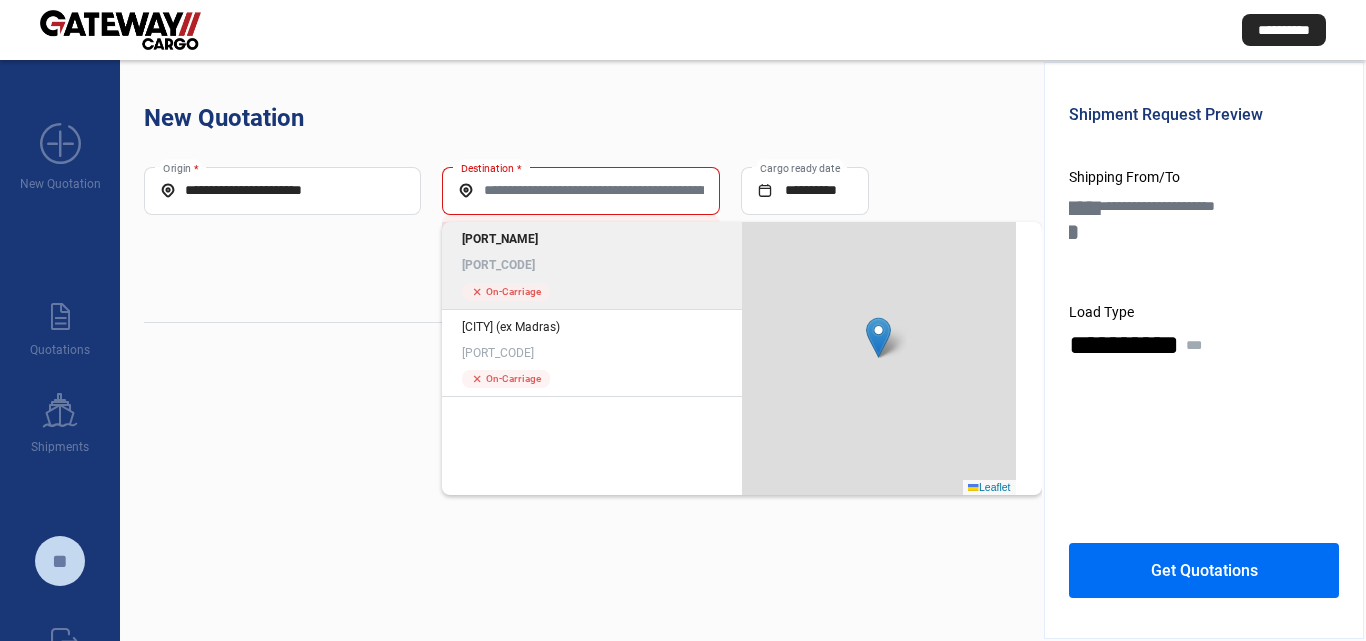 type on "*****" 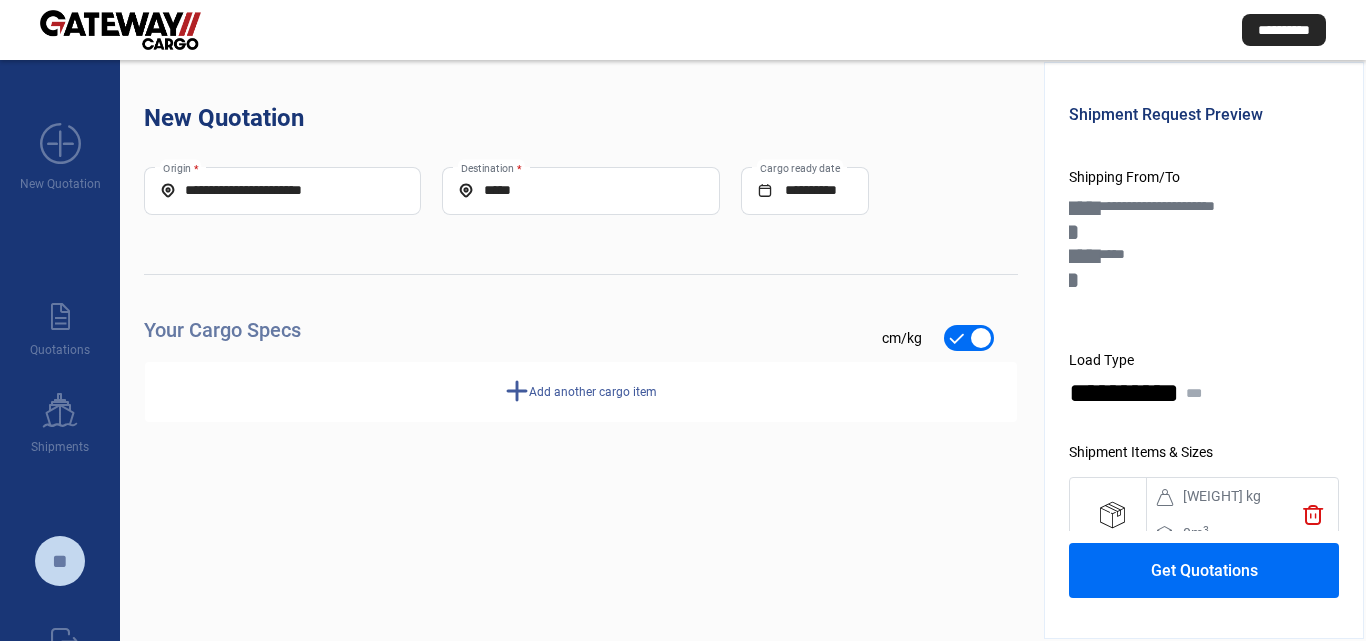 click on "New Quotation" 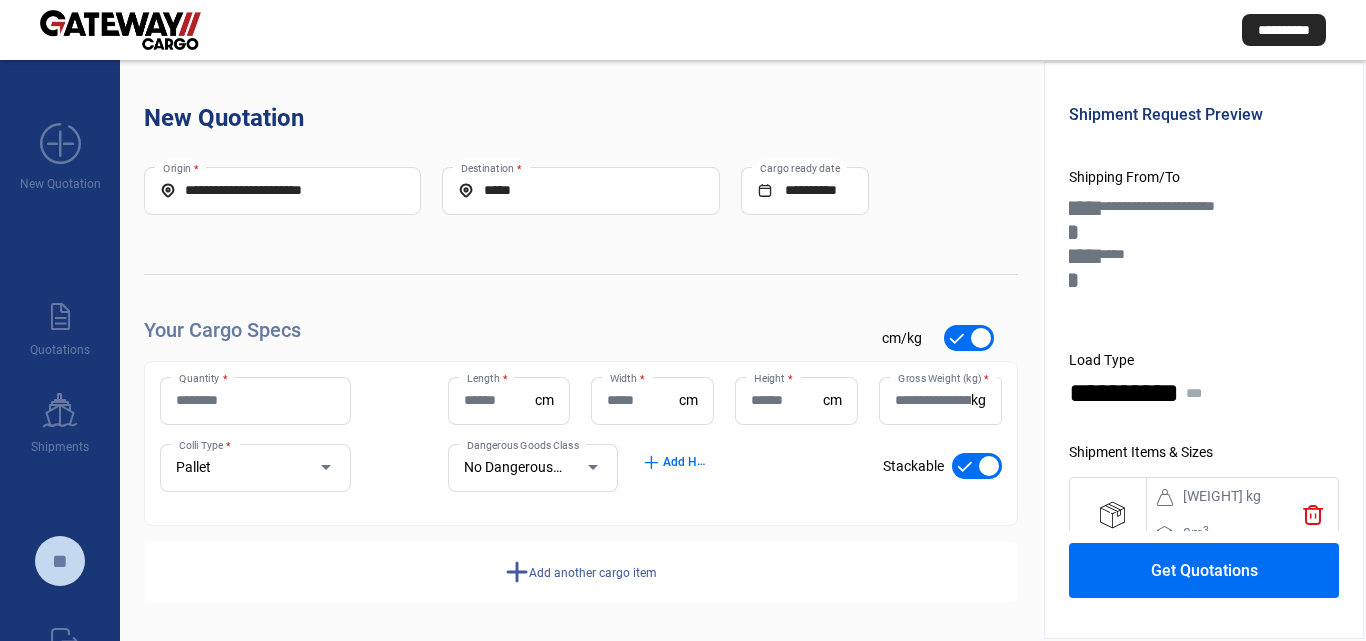 click on "Quantity *" at bounding box center (255, 400) 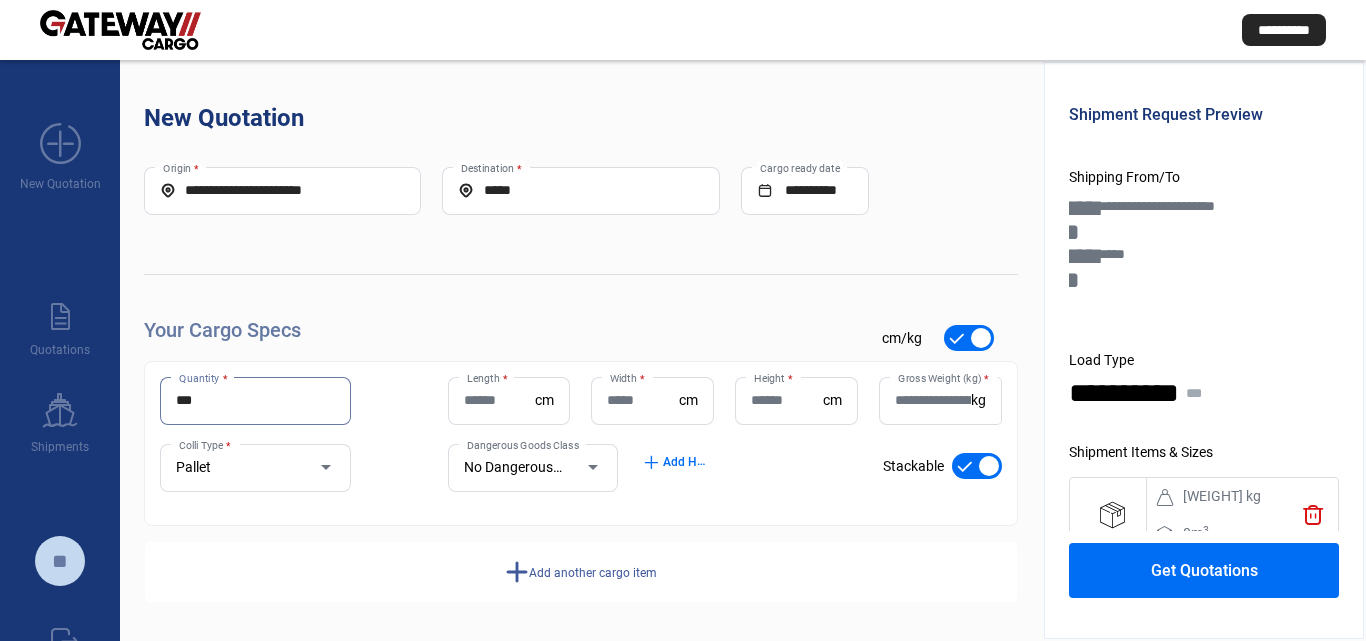 type on "***" 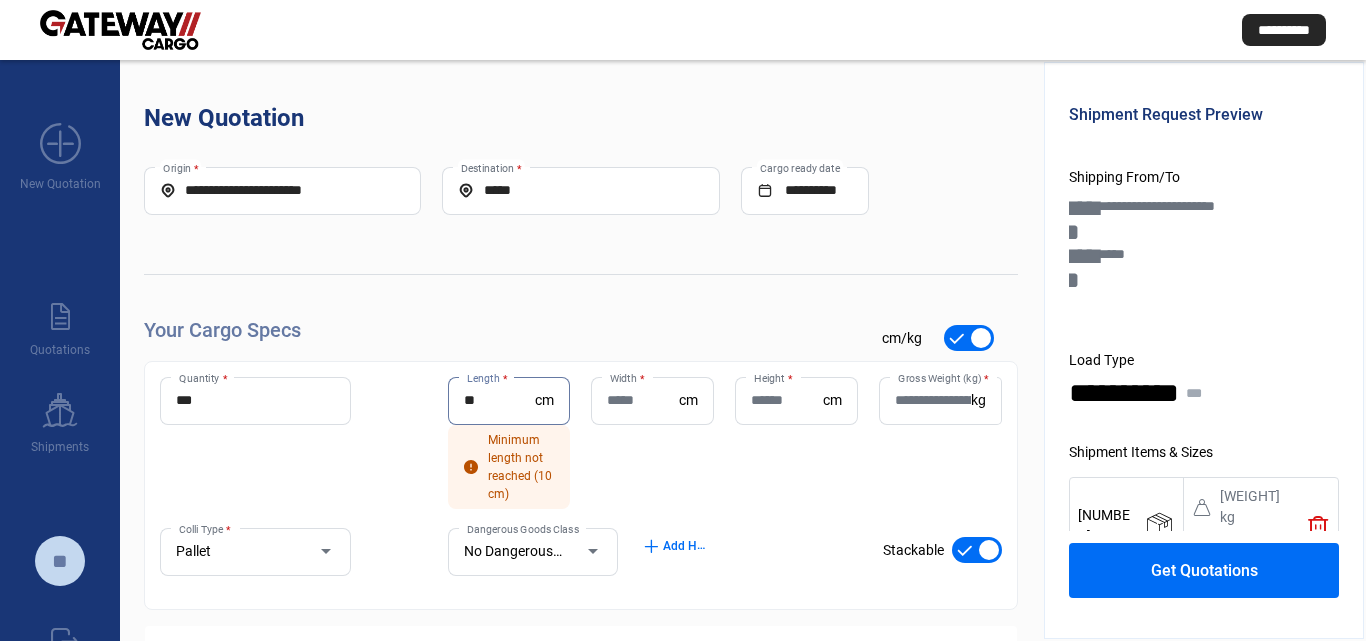 type on "**" 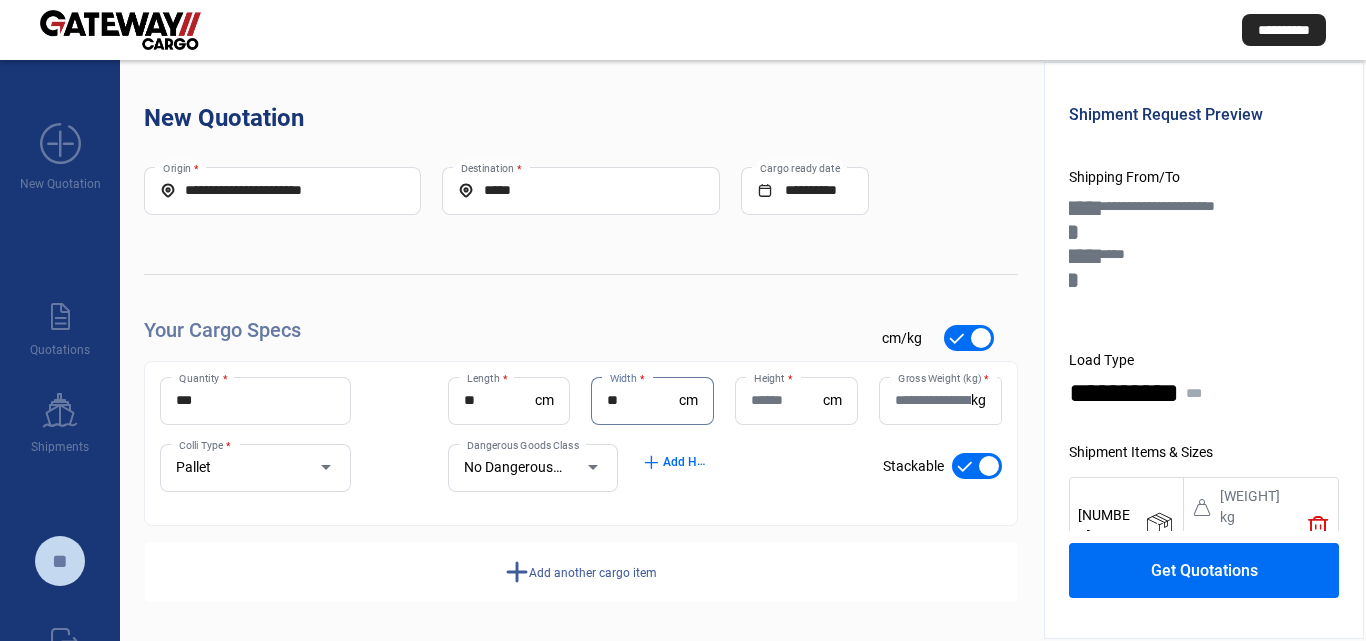 type on "*" 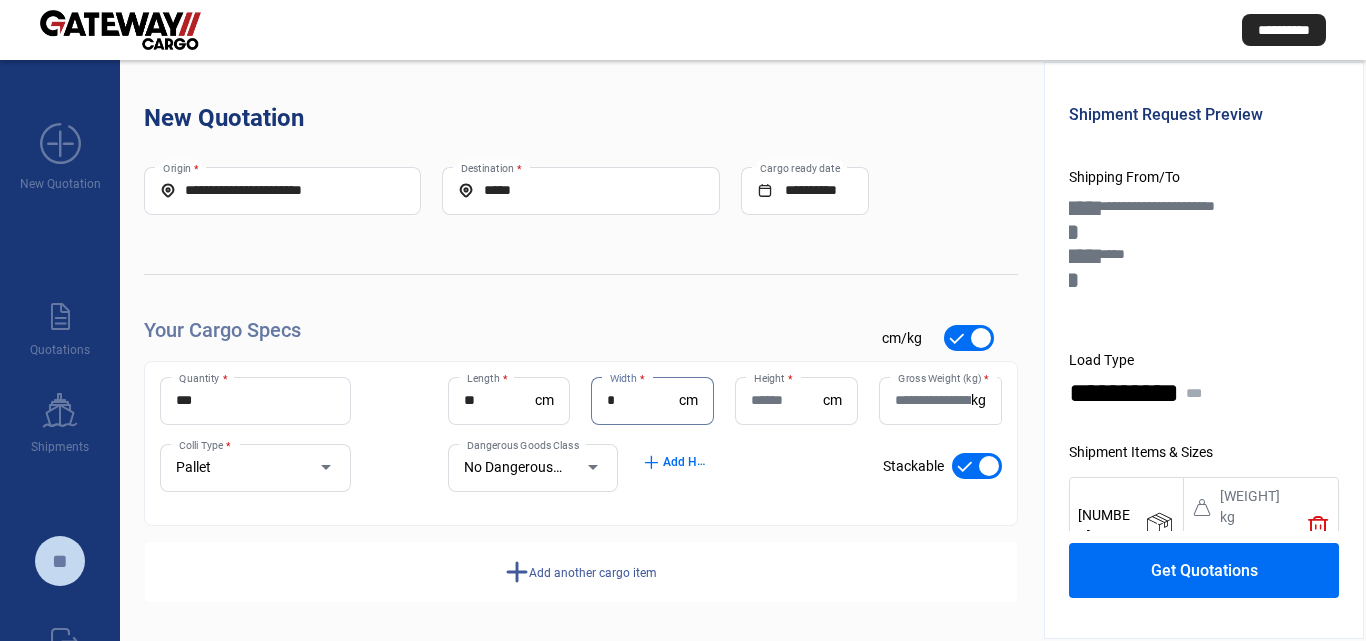 type 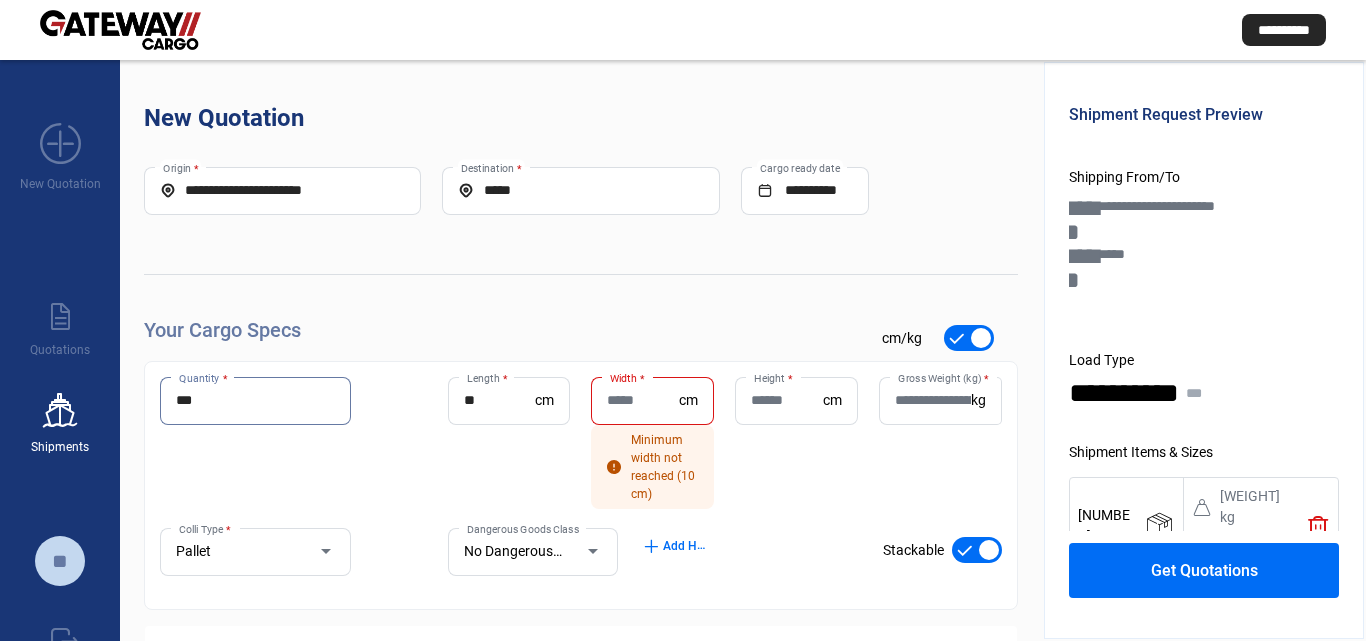 drag, startPoint x: 239, startPoint y: 400, endPoint x: 111, endPoint y: 389, distance: 128.47179 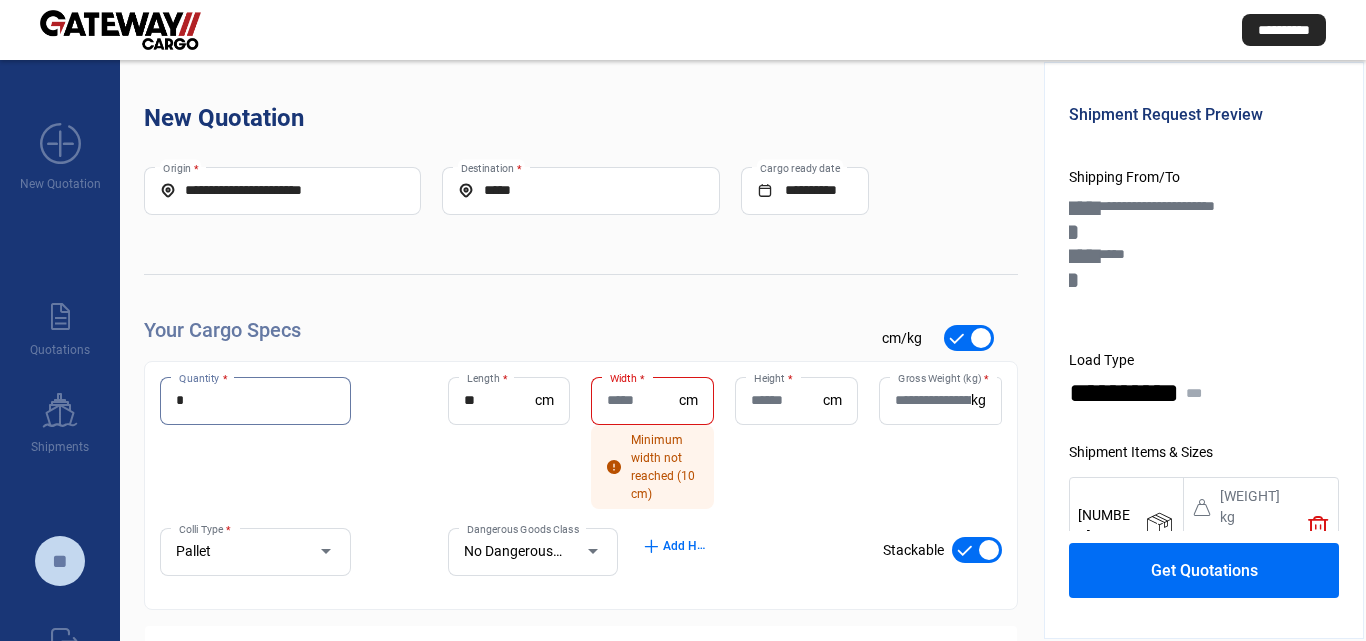 type on "*" 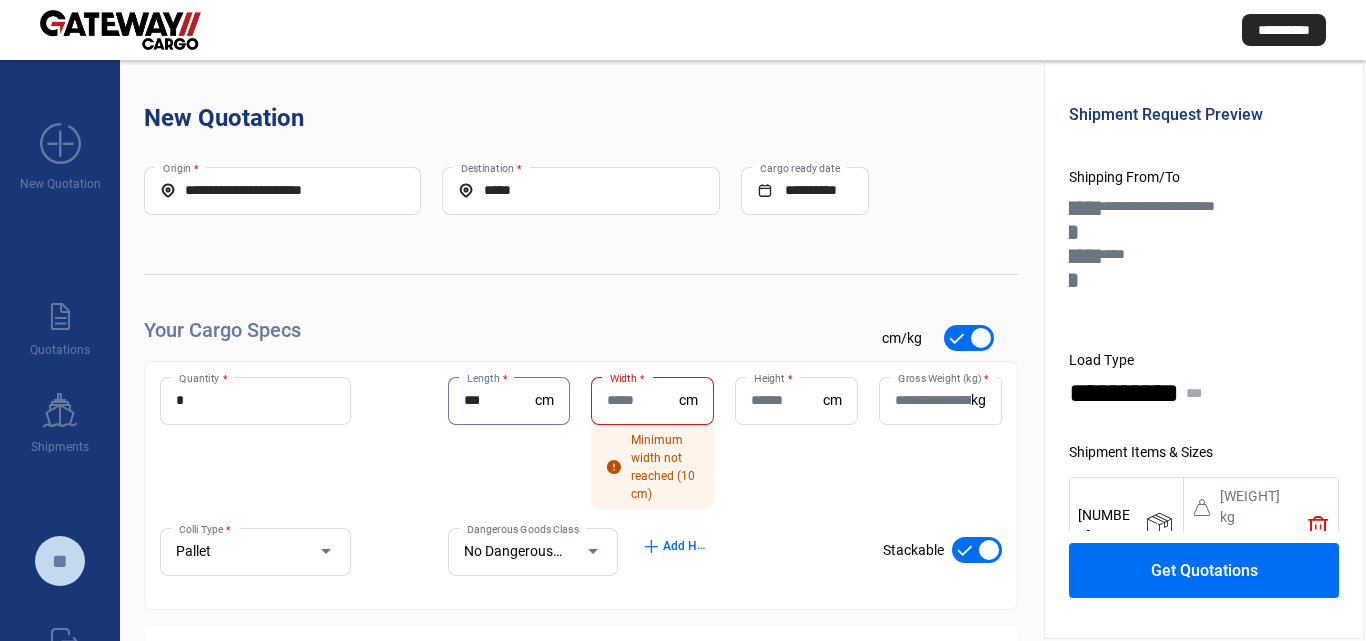 type on "***" 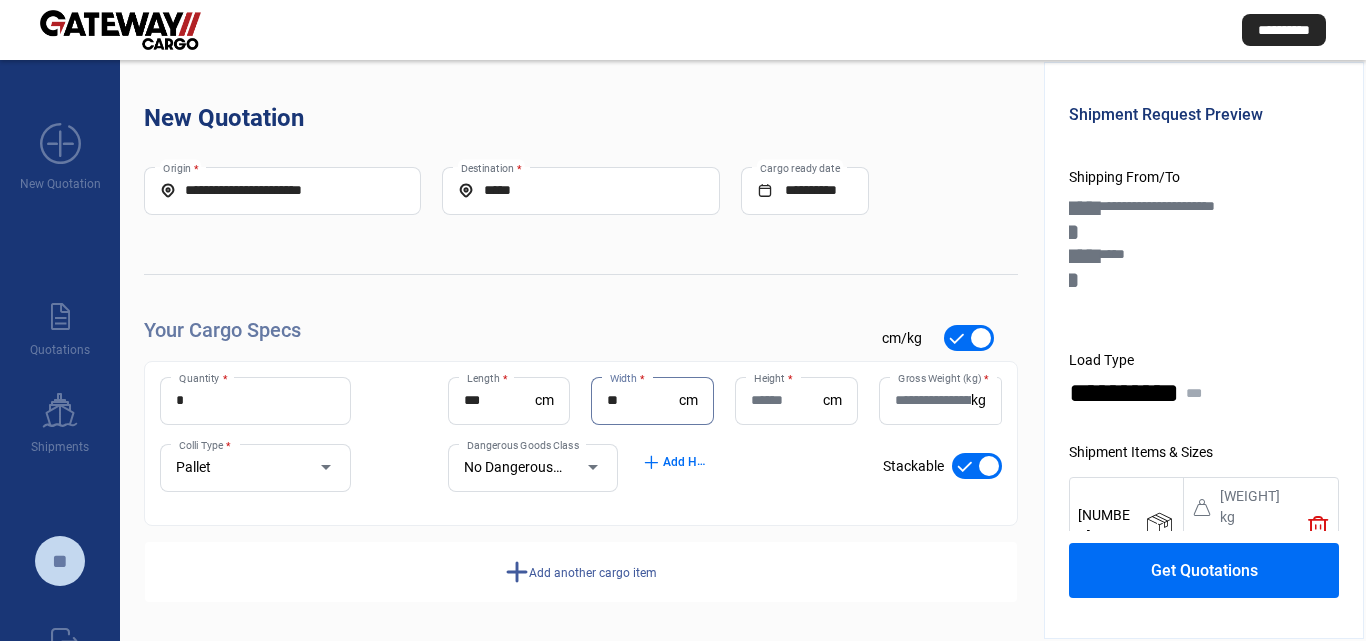 type on "**" 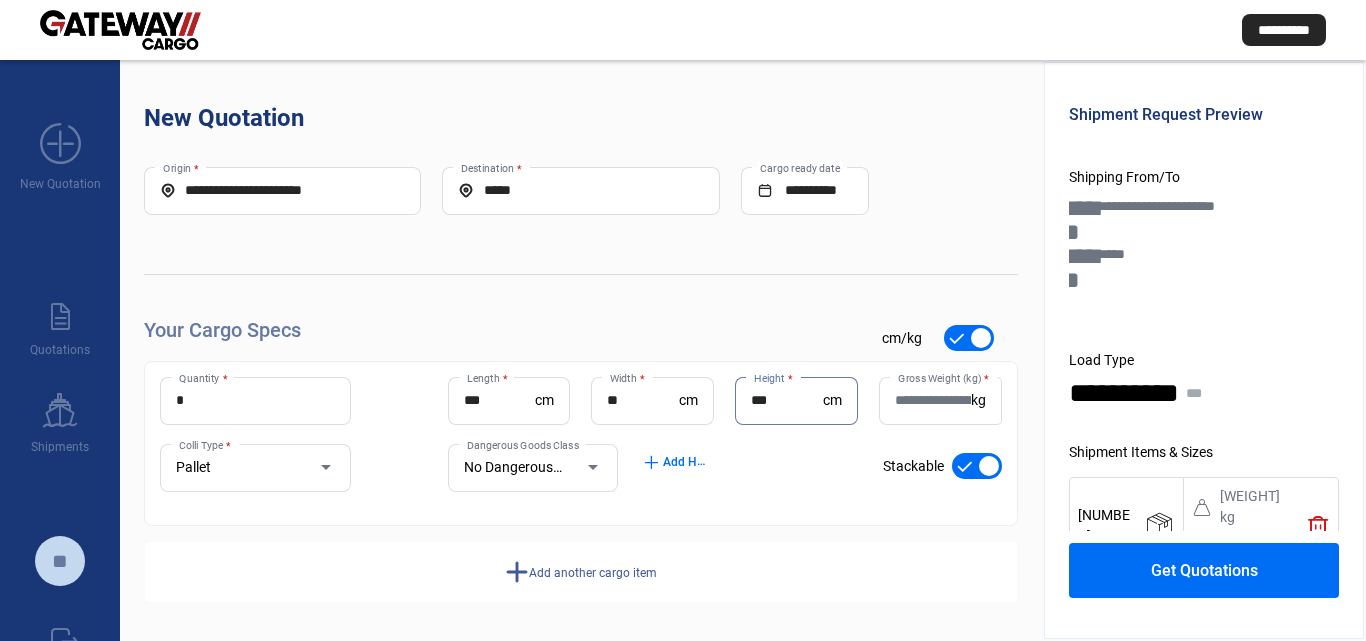 type on "***" 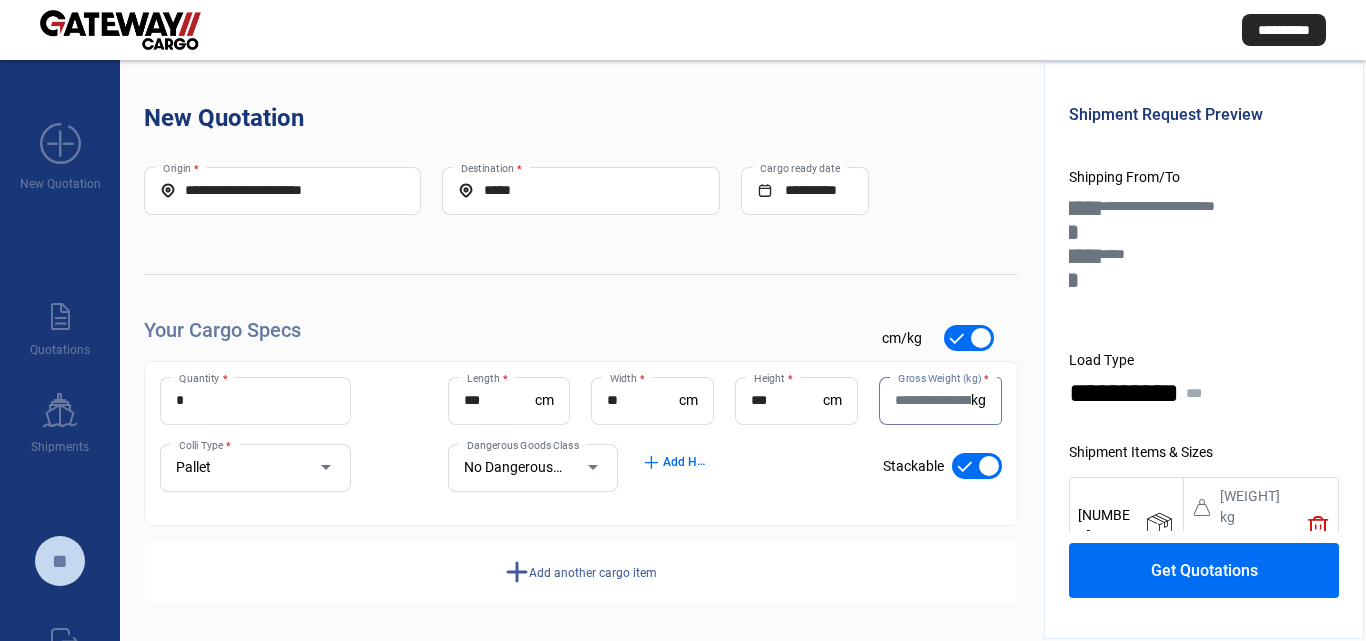 drag, startPoint x: 205, startPoint y: 399, endPoint x: 158, endPoint y: 361, distance: 60.440052 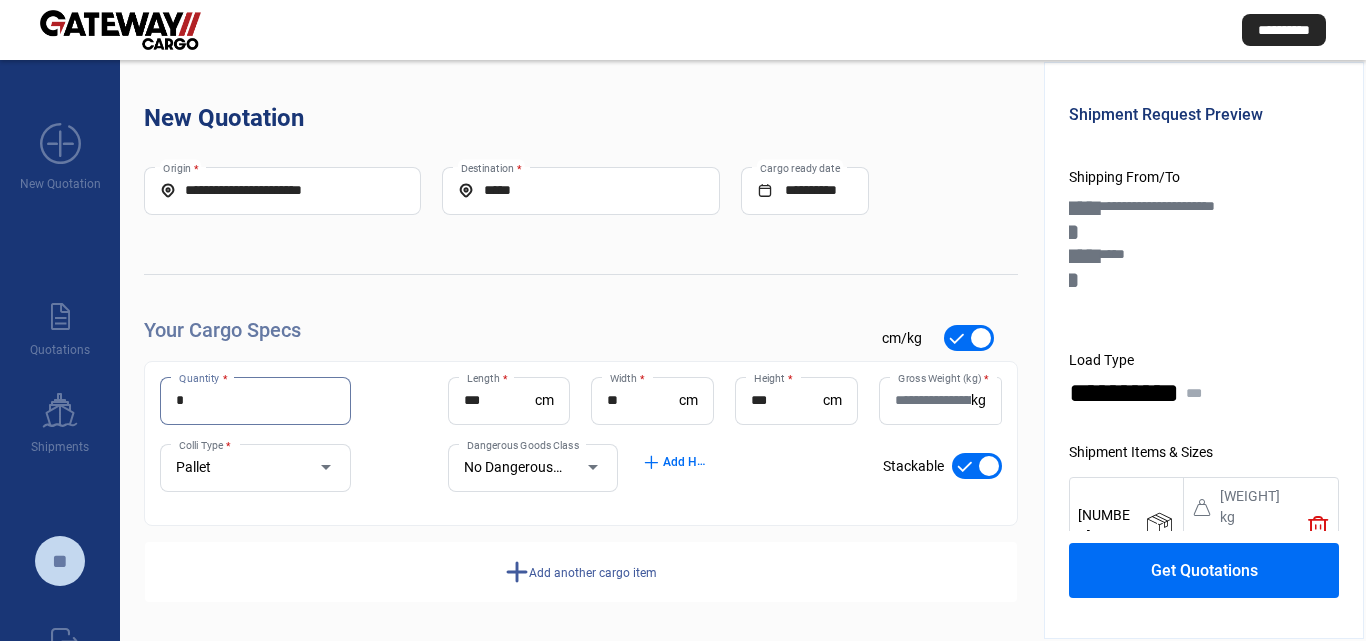type on "*" 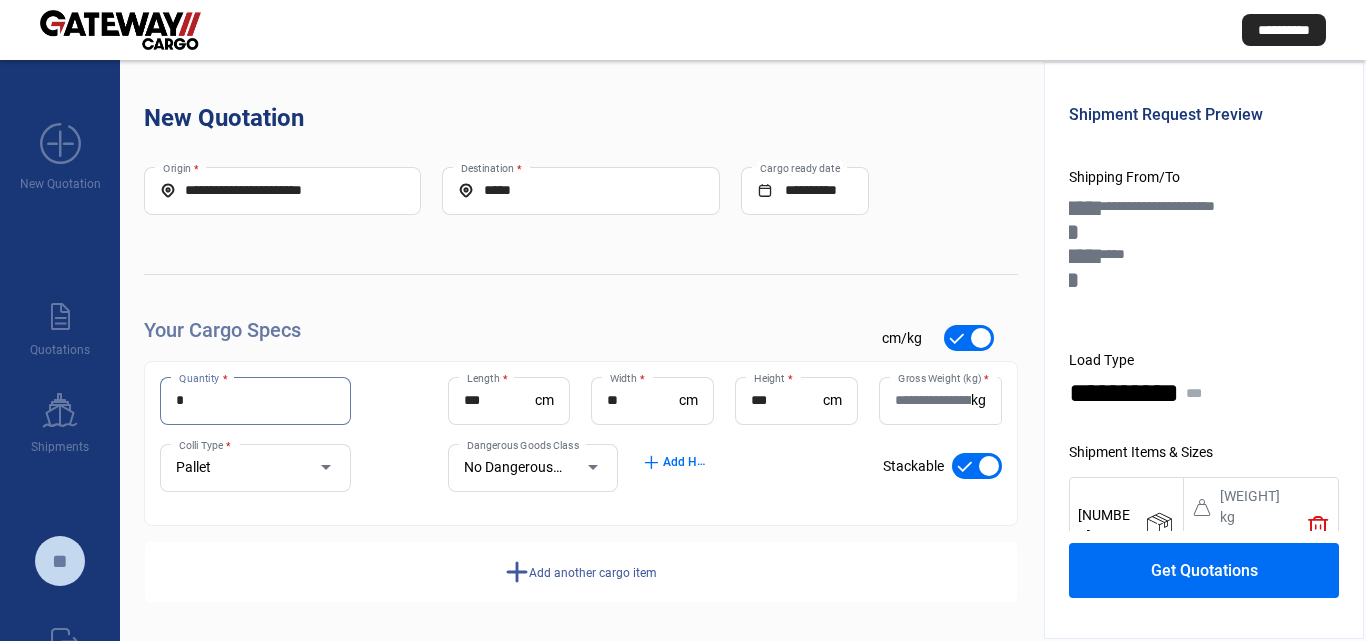type on "*" 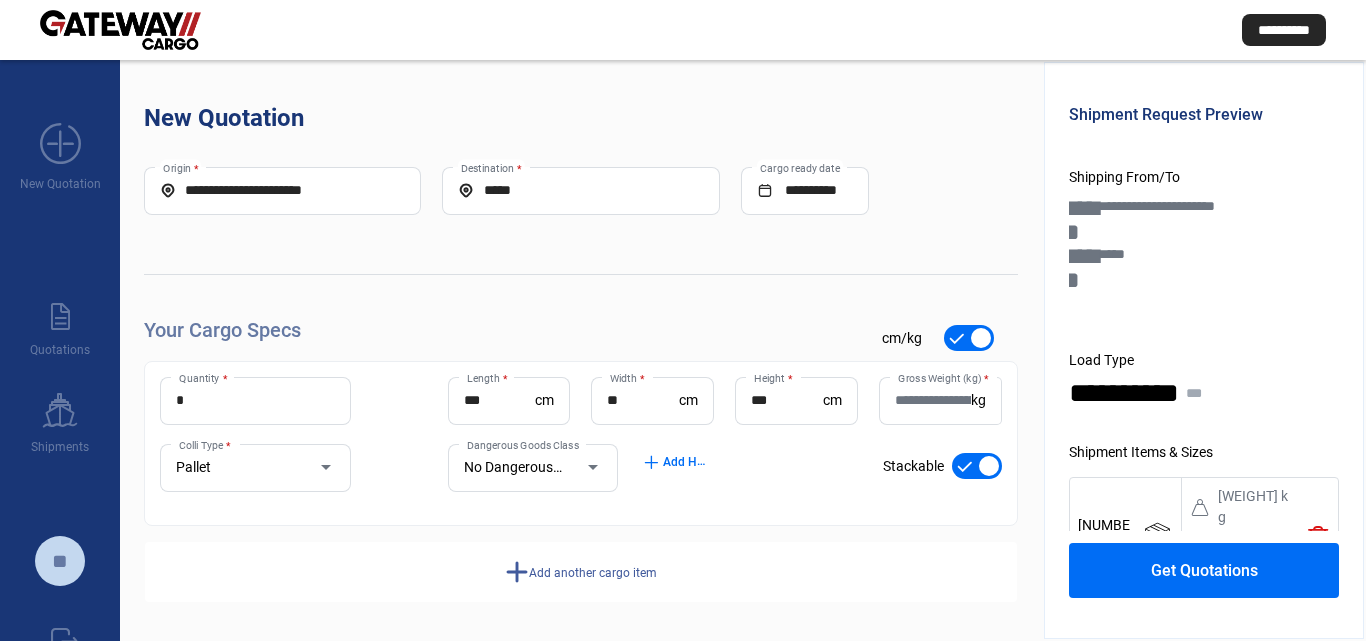 click on "Gross Weight (kg)  *" 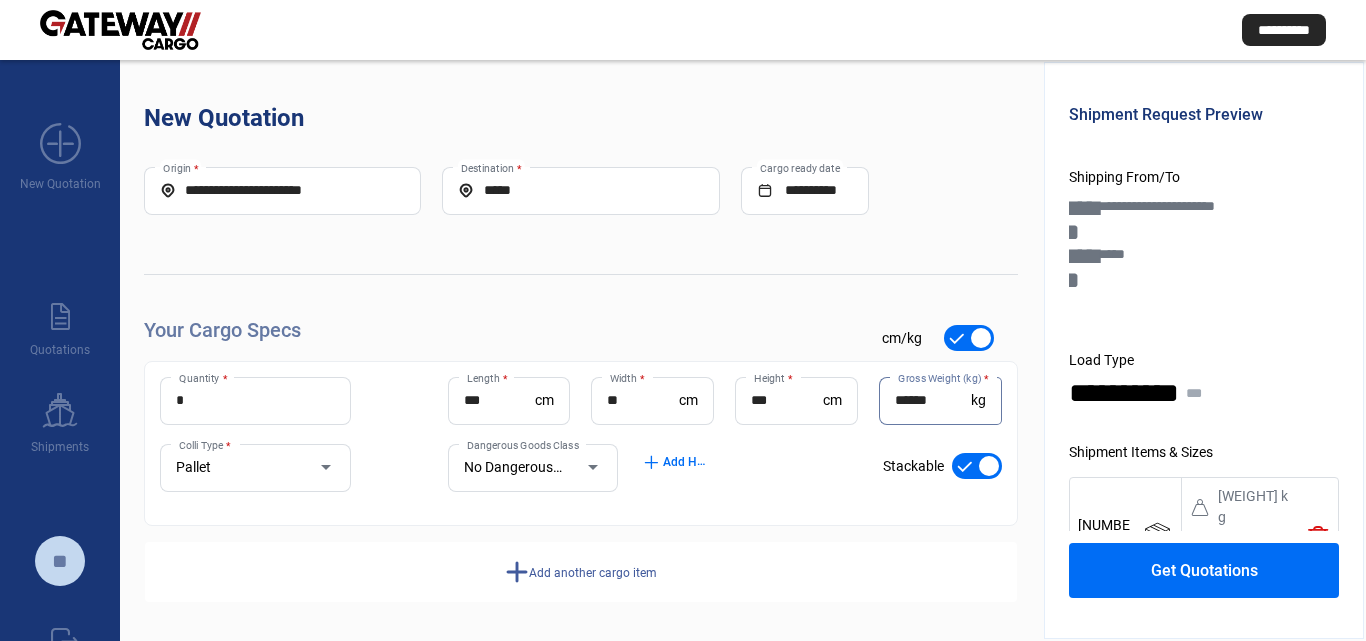 type on "******" 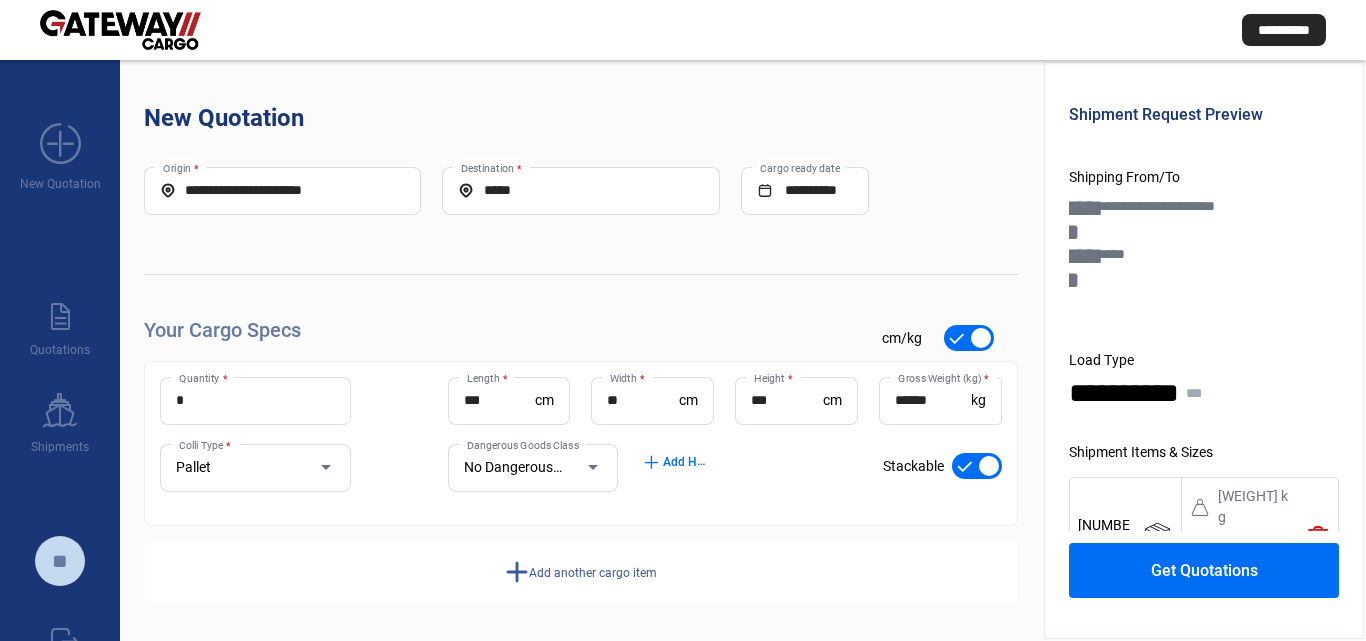click on "check_mark      cm/kg" 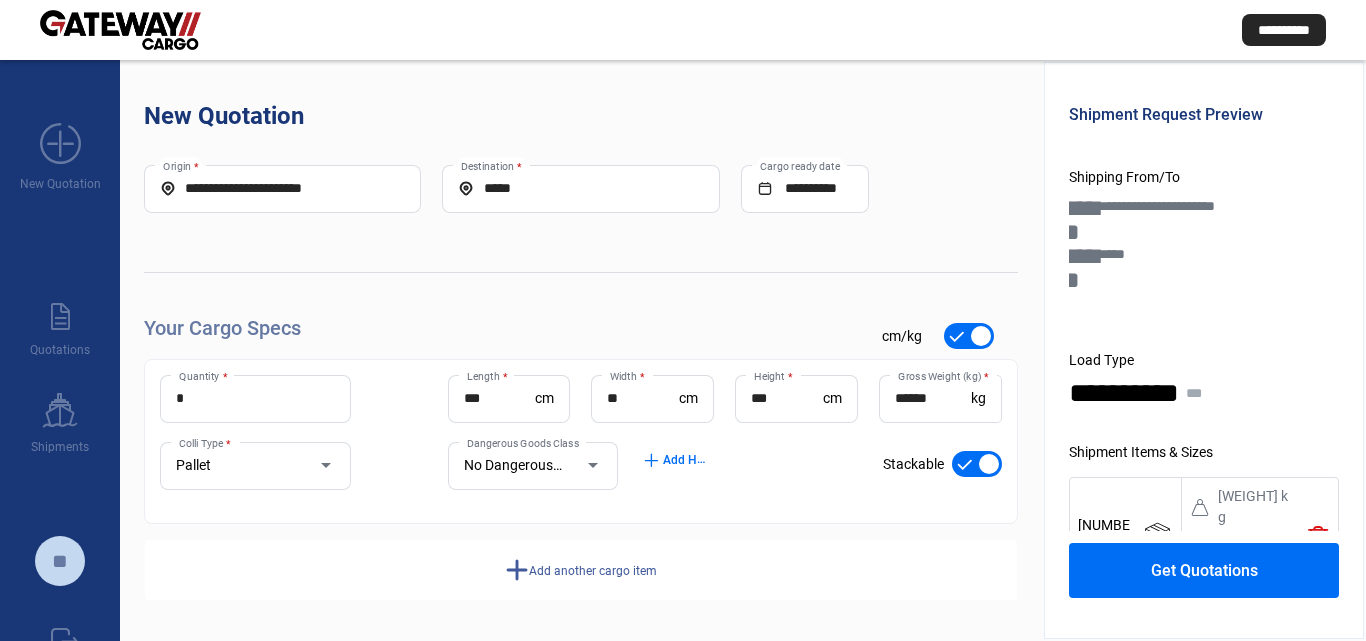 click on "Add another cargo item" 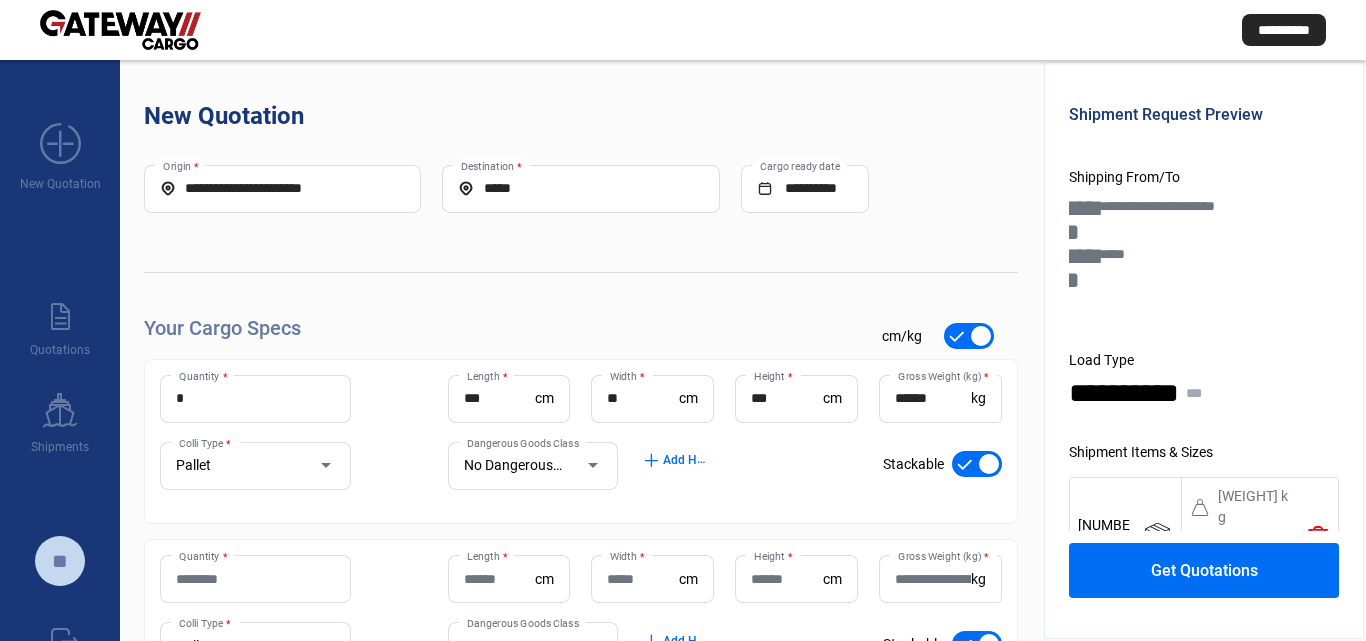 scroll, scrollTop: 183, scrollLeft: 0, axis: vertical 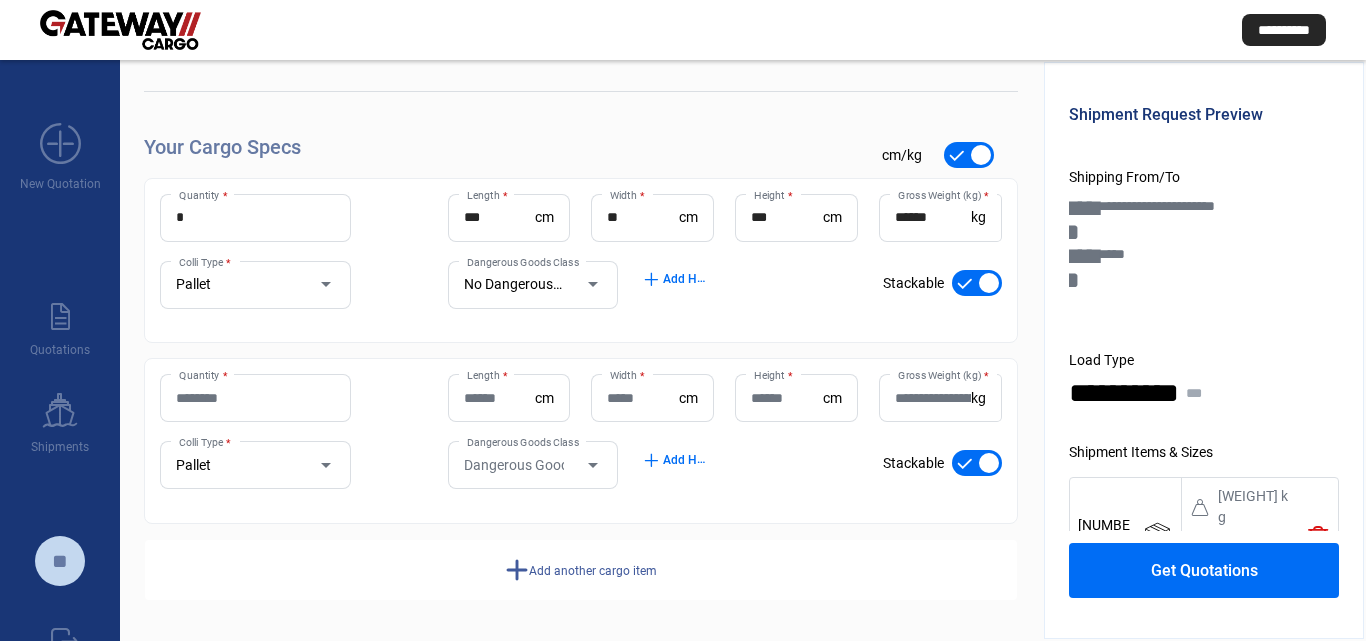 click on "Quantity *" at bounding box center [255, 398] 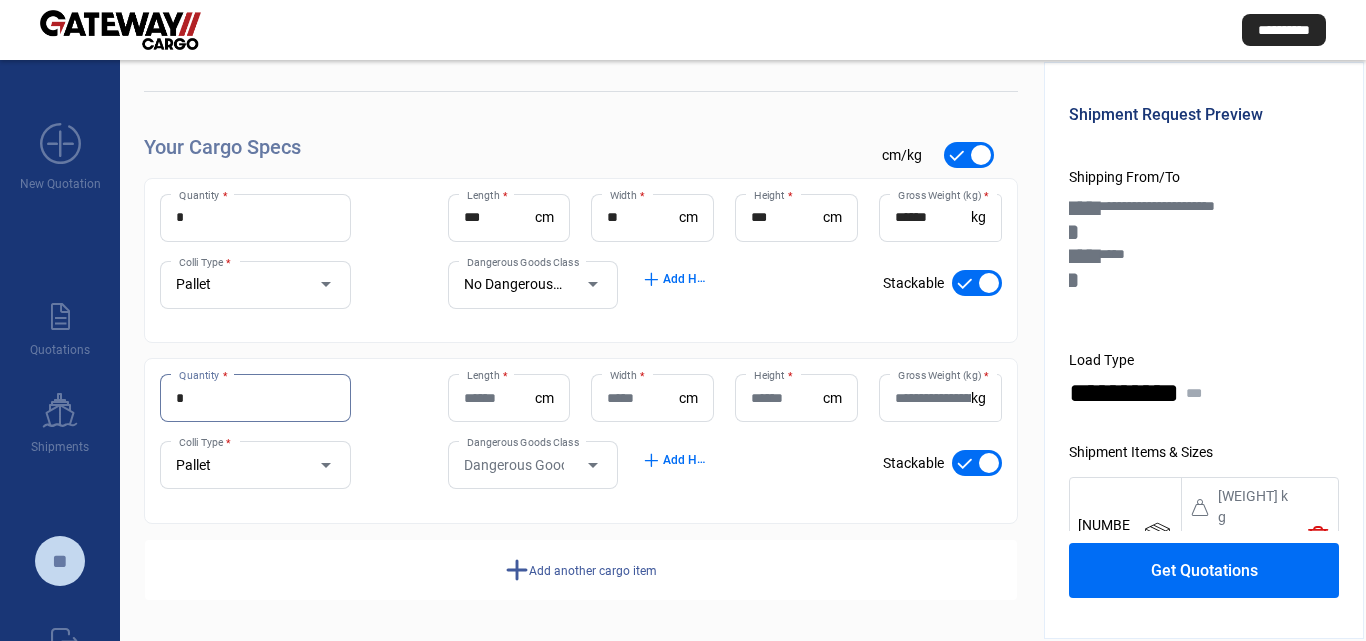 type on "*" 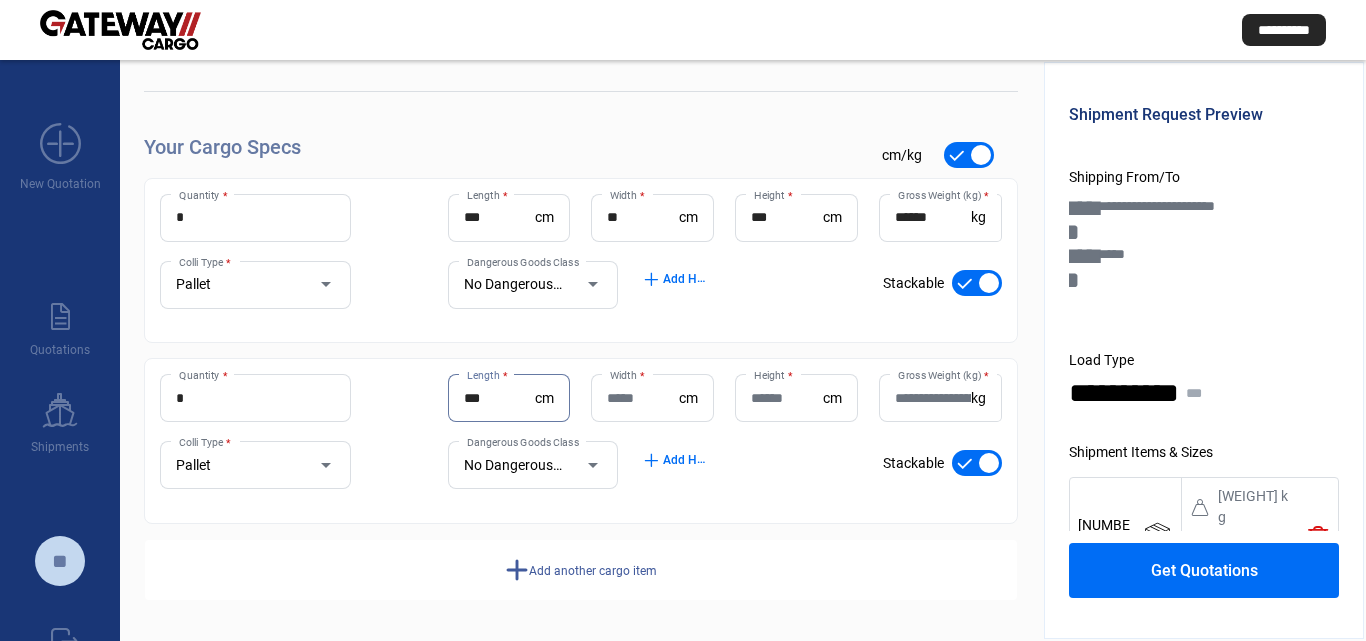 type on "***" 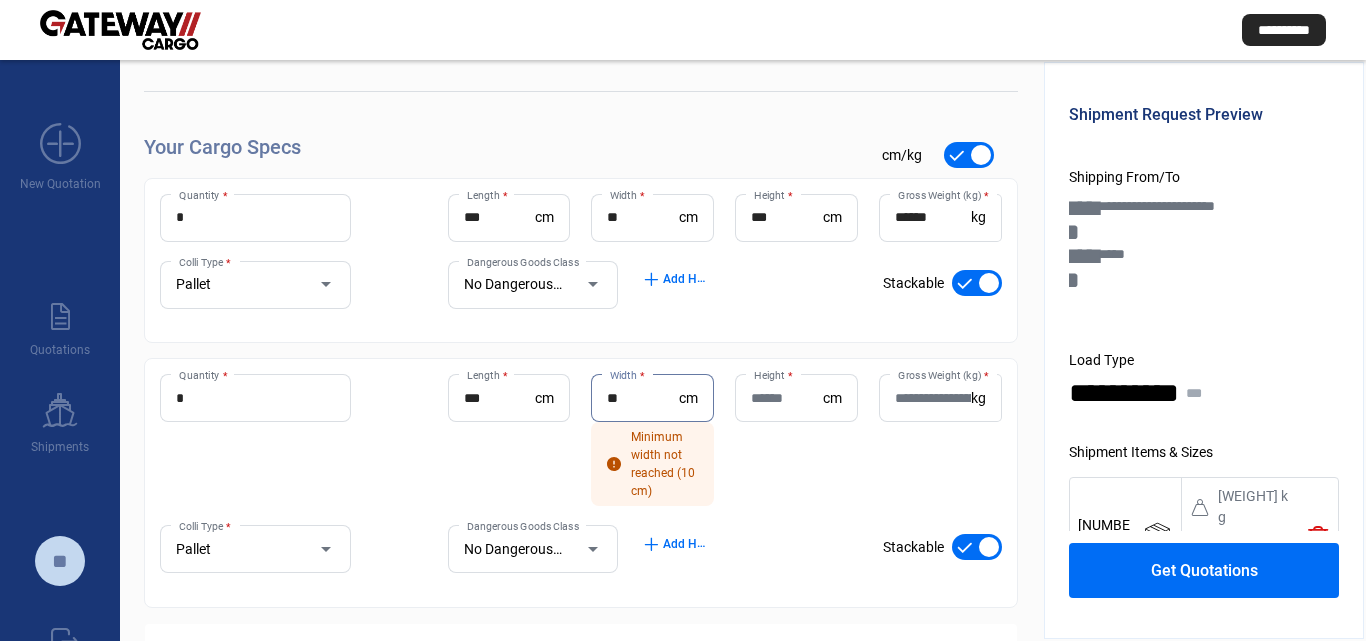 type on "**" 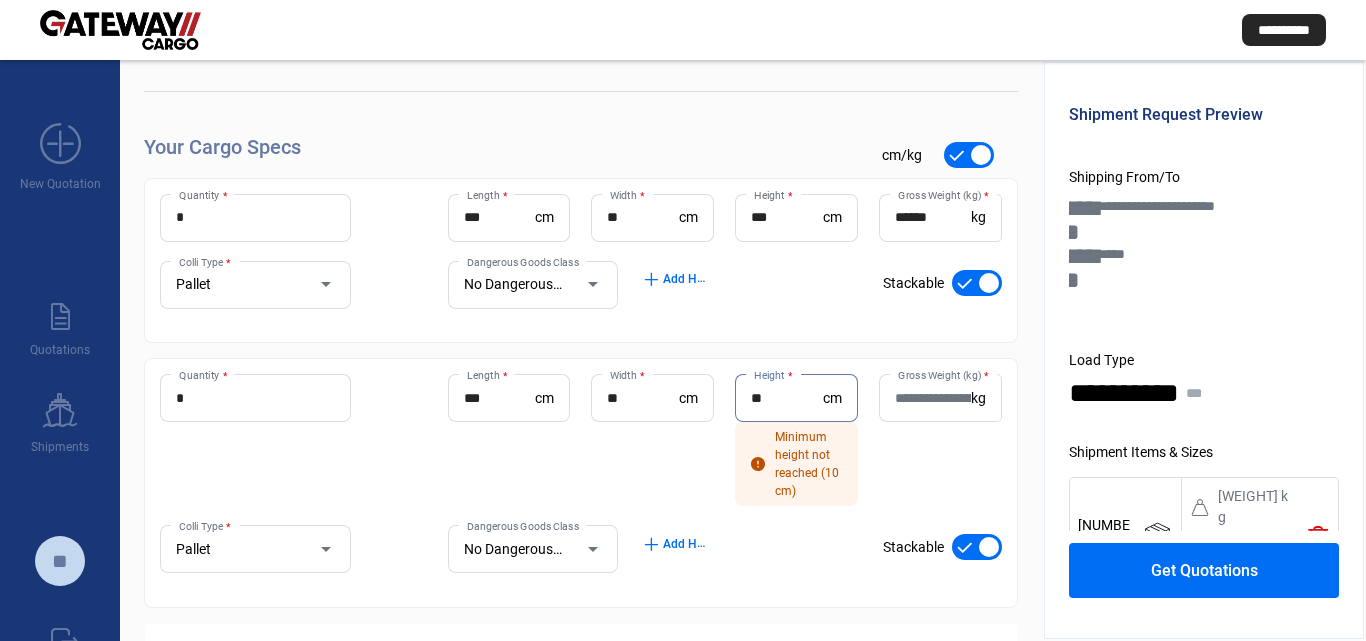type on "**" 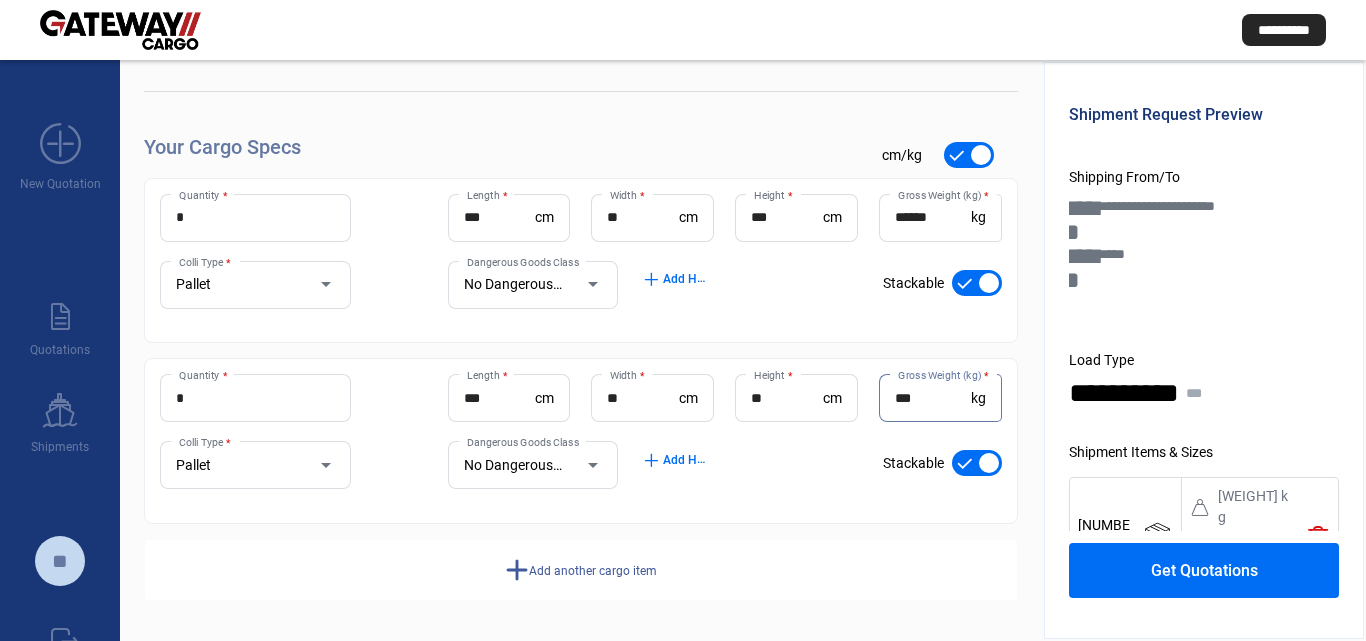 type on "***" 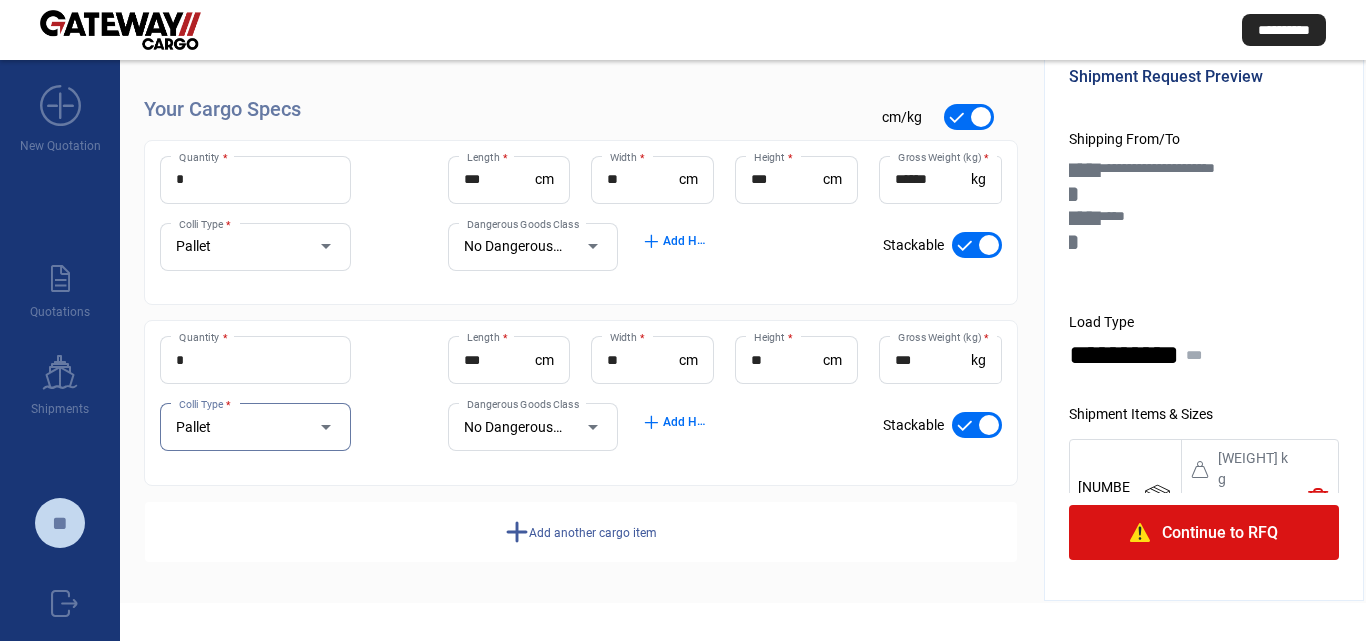 scroll, scrollTop: 0, scrollLeft: 0, axis: both 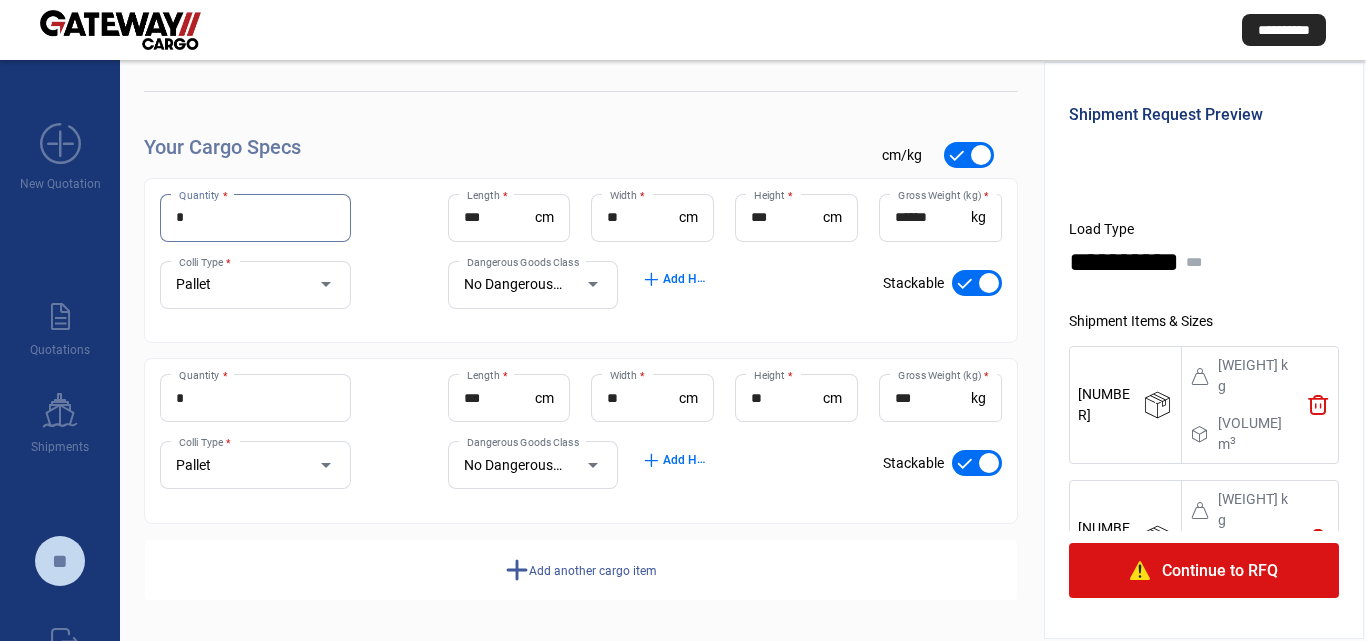 drag, startPoint x: 206, startPoint y: 224, endPoint x: 99, endPoint y: 219, distance: 107.11676 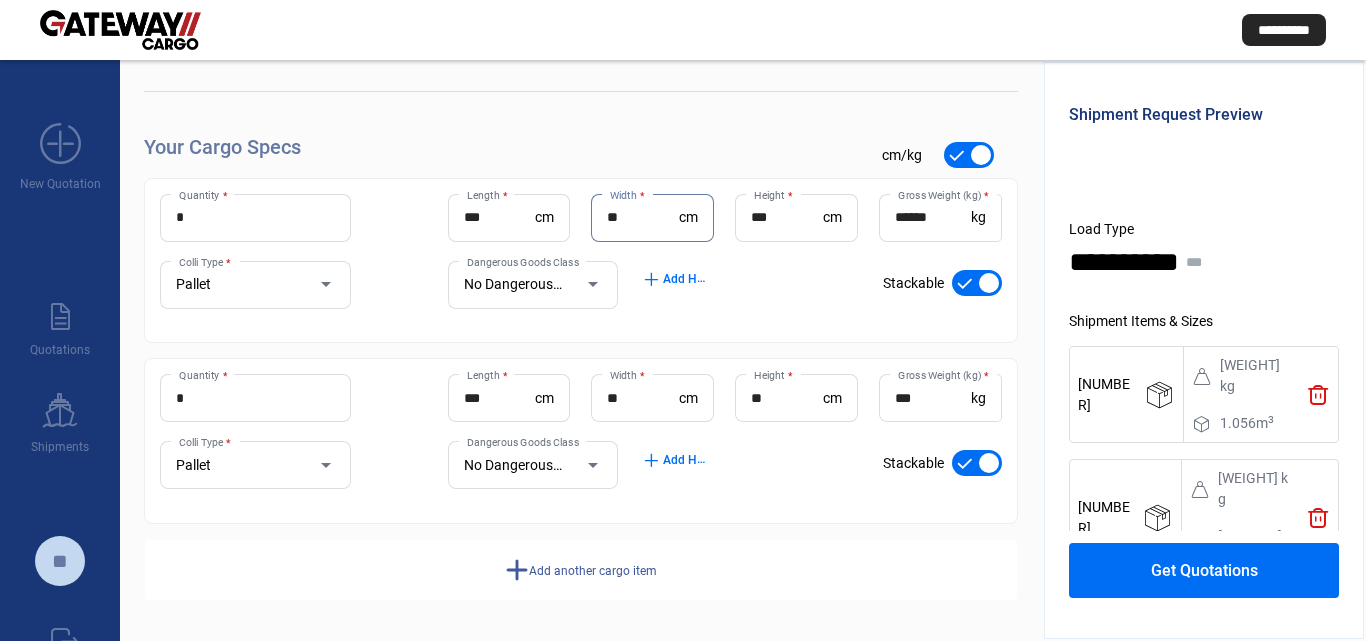 scroll, scrollTop: 83, scrollLeft: 0, axis: vertical 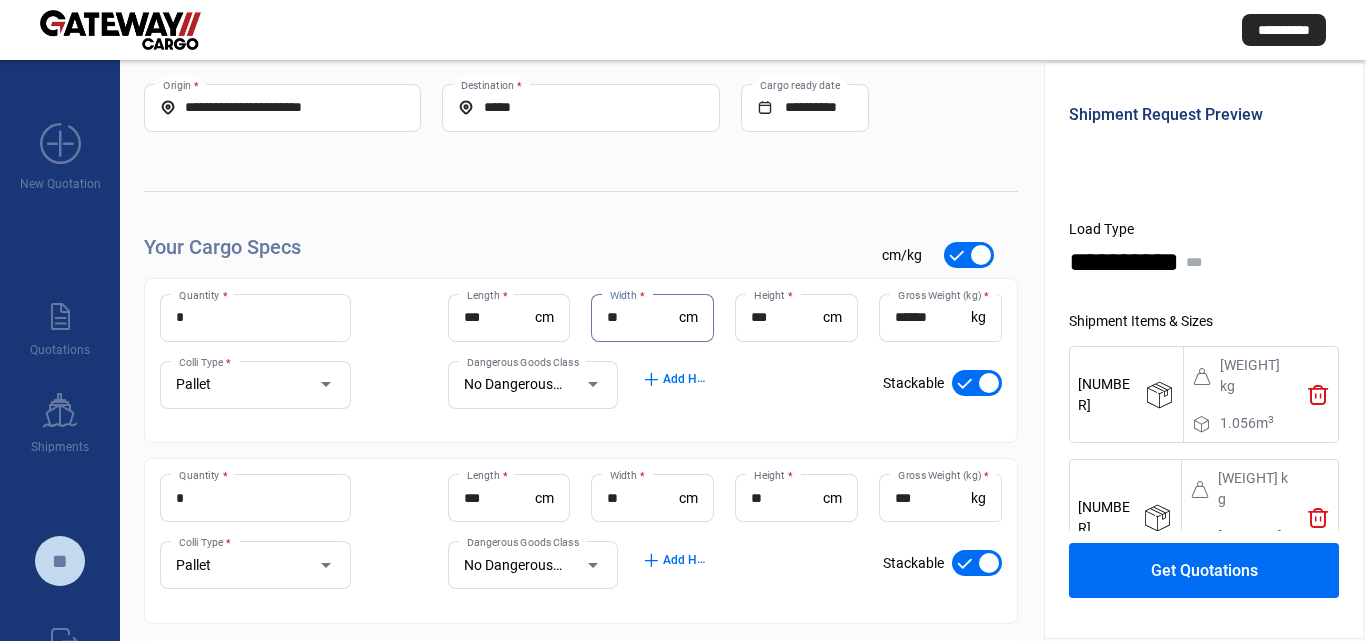 click on "*" at bounding box center (255, 317) 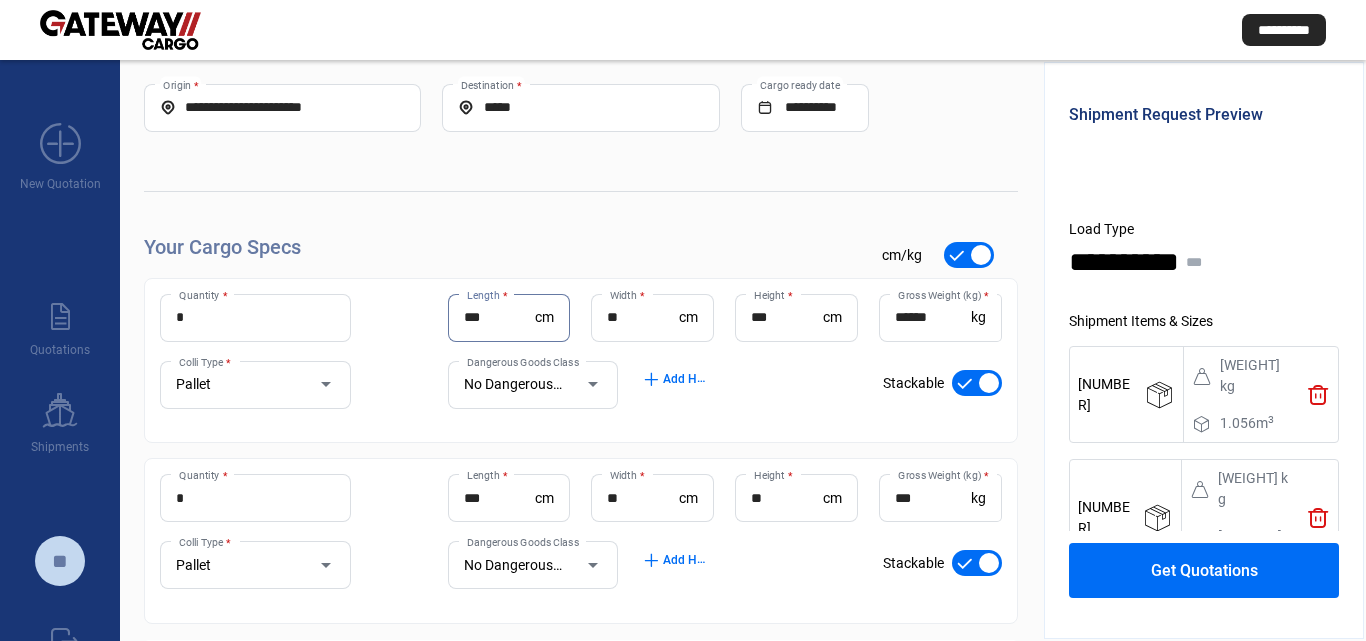 drag, startPoint x: 485, startPoint y: 311, endPoint x: 386, endPoint y: 310, distance: 99.00505 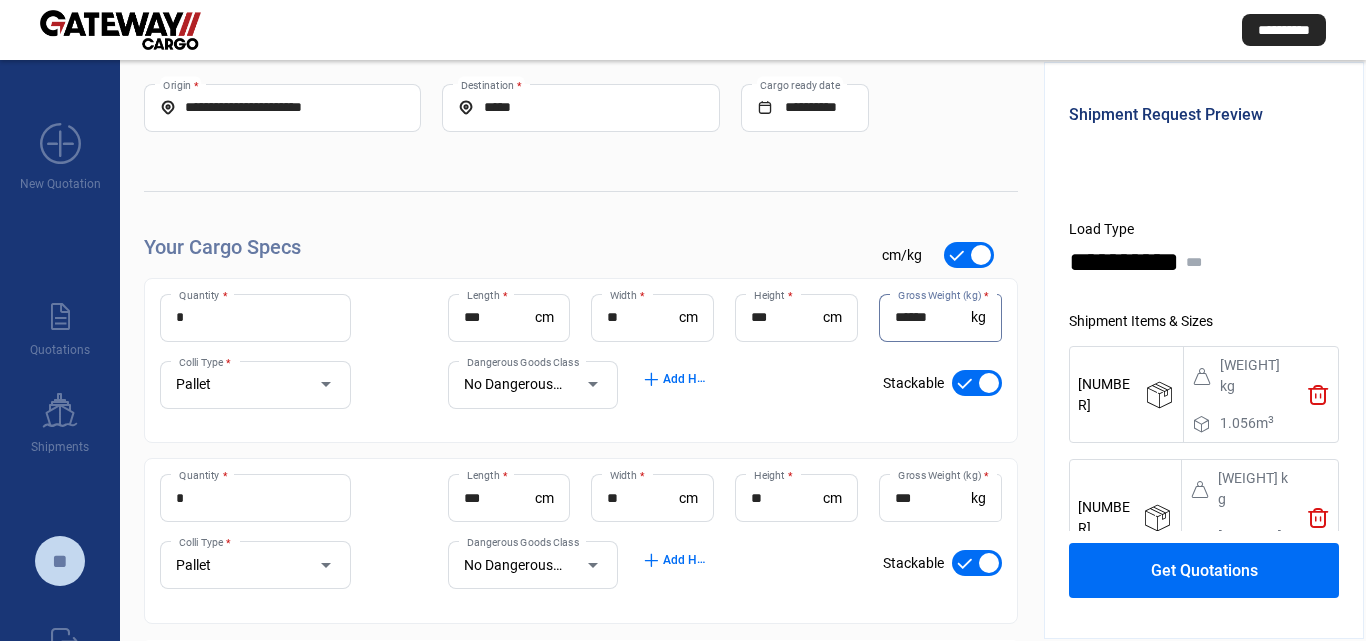 click on "******" at bounding box center [933, 317] 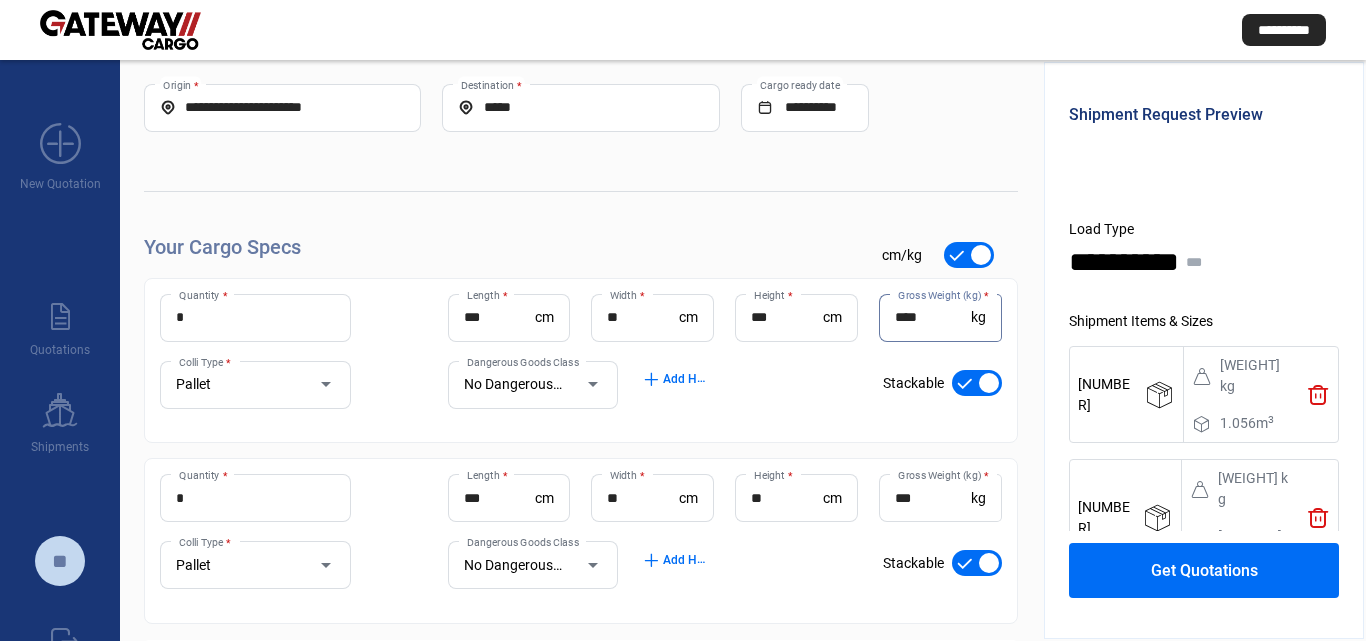 type on "***" 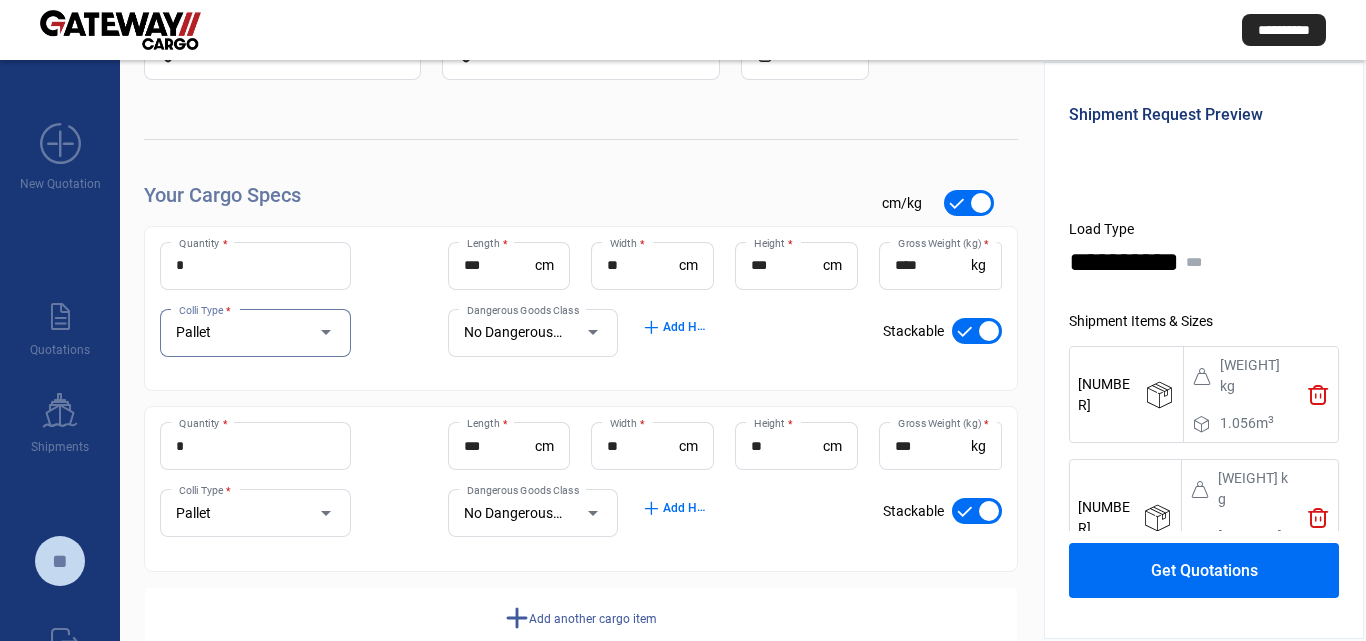 scroll, scrollTop: 183, scrollLeft: 0, axis: vertical 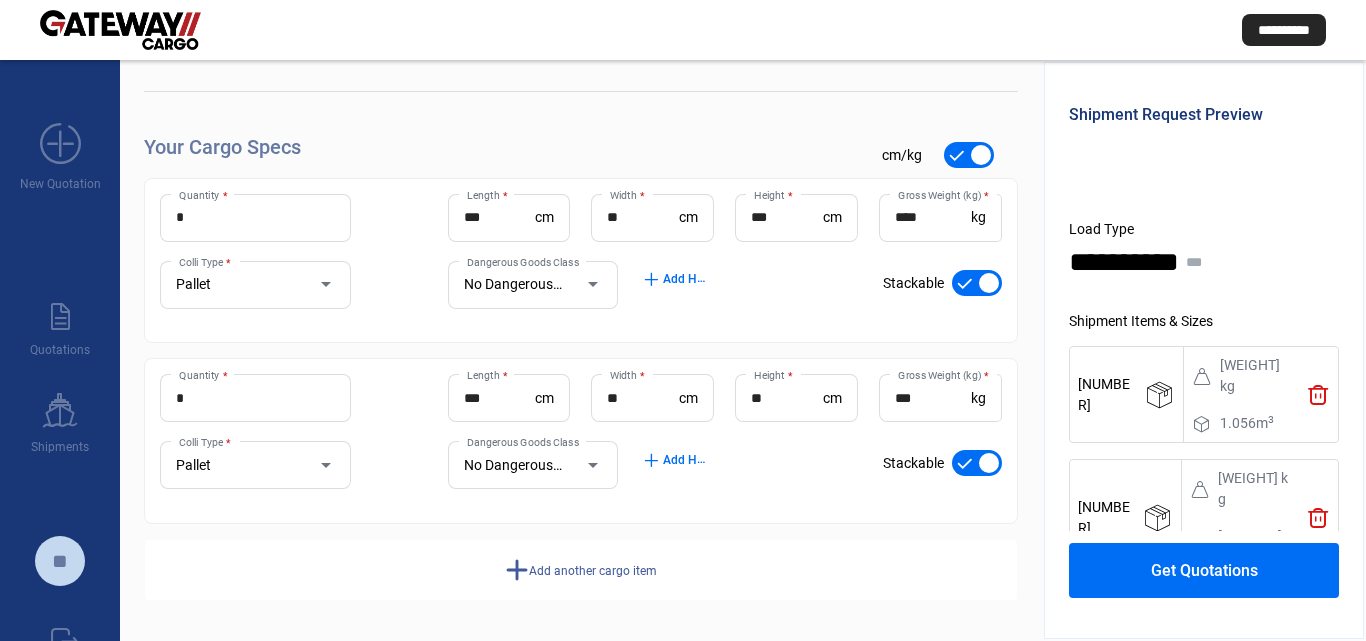 click on "add  Add another cargo item" 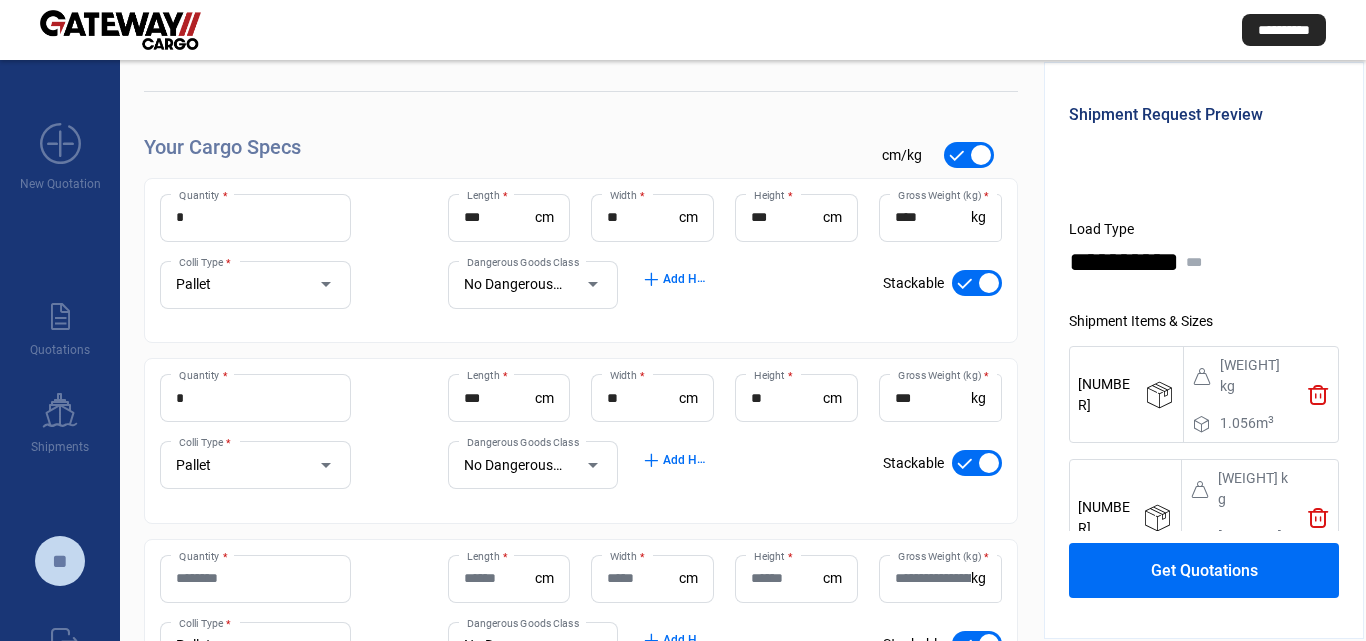 click on "Quantity *" at bounding box center [255, 578] 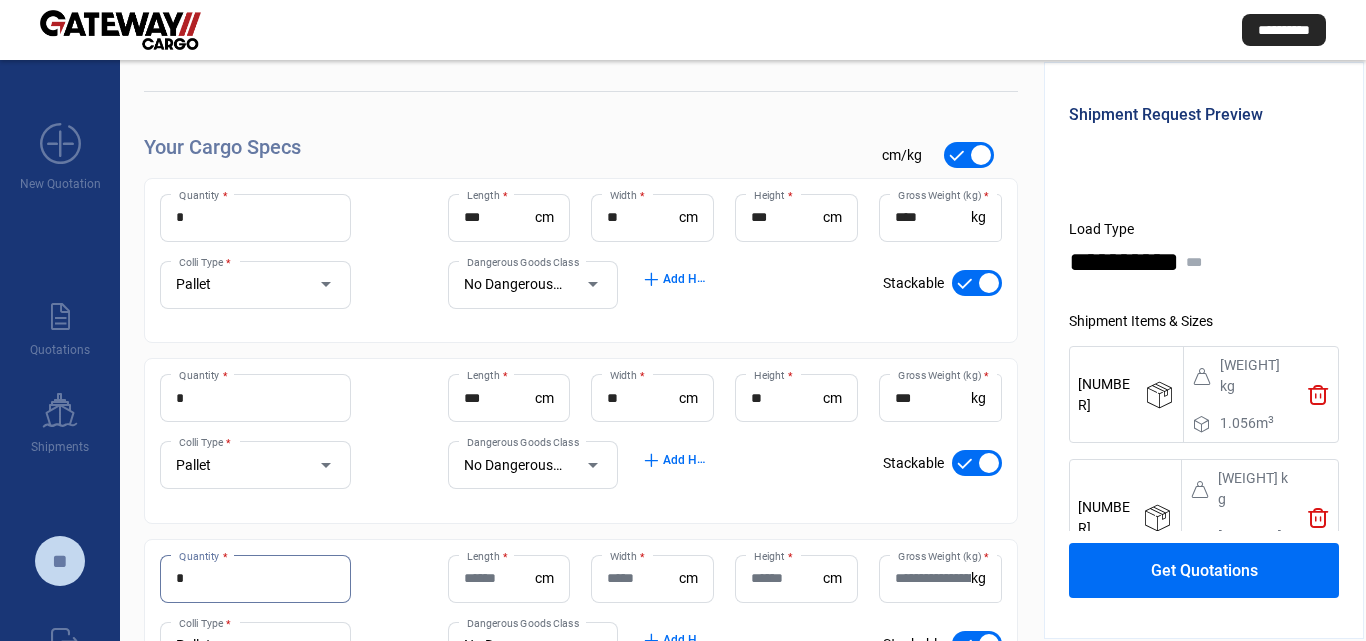 type on "*" 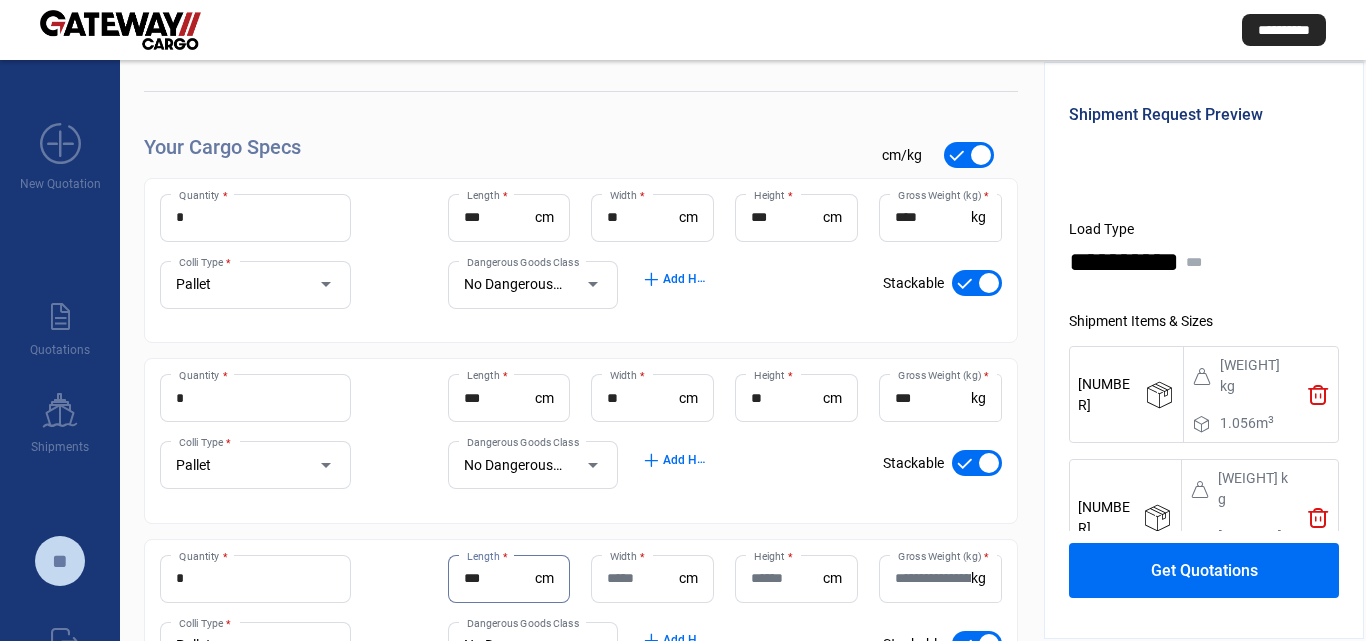 type on "***" 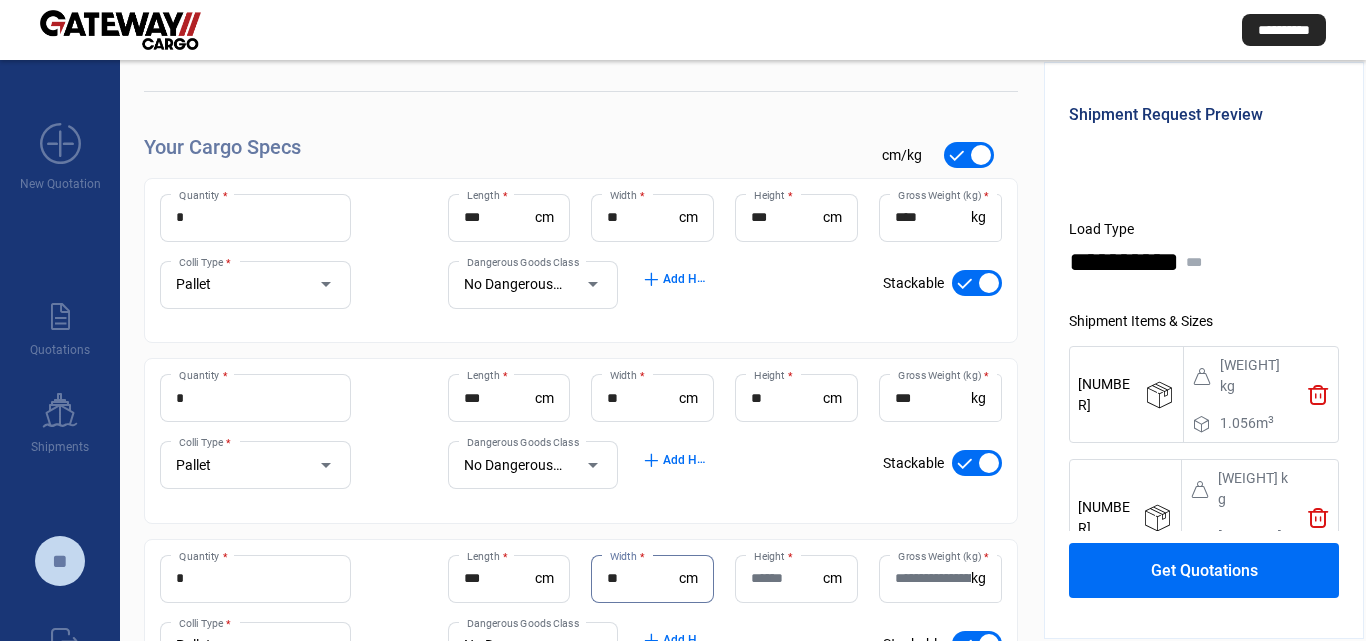type on "**" 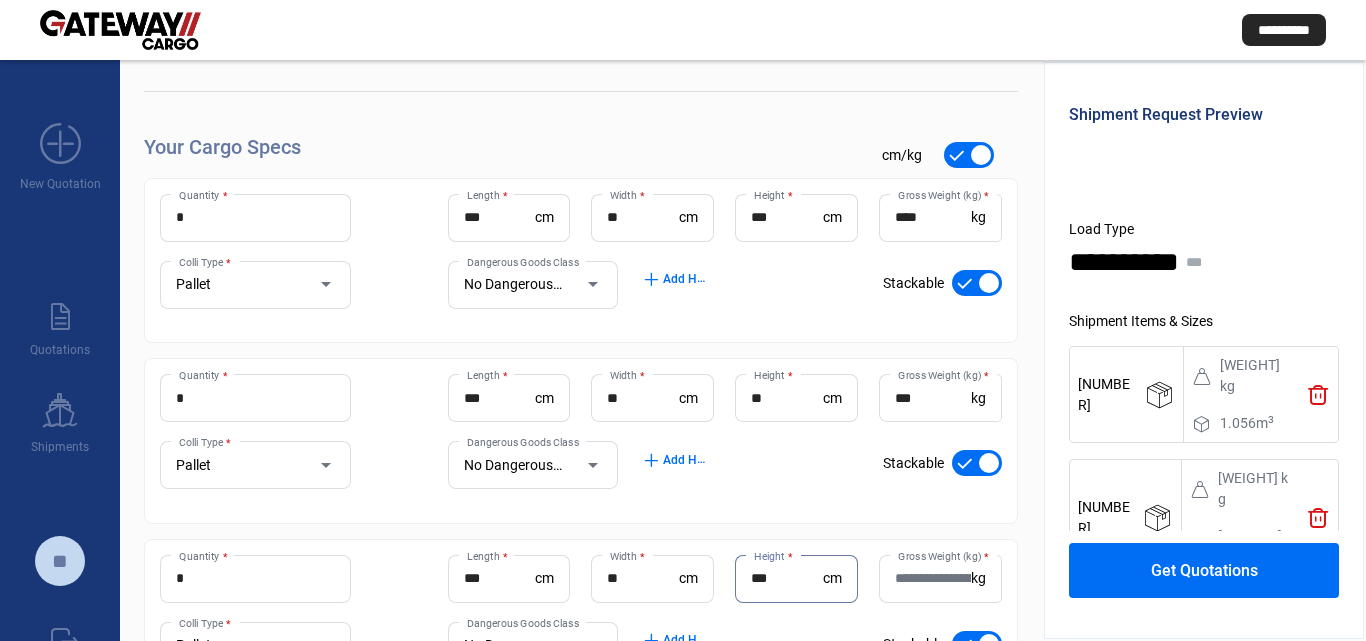 type on "***" 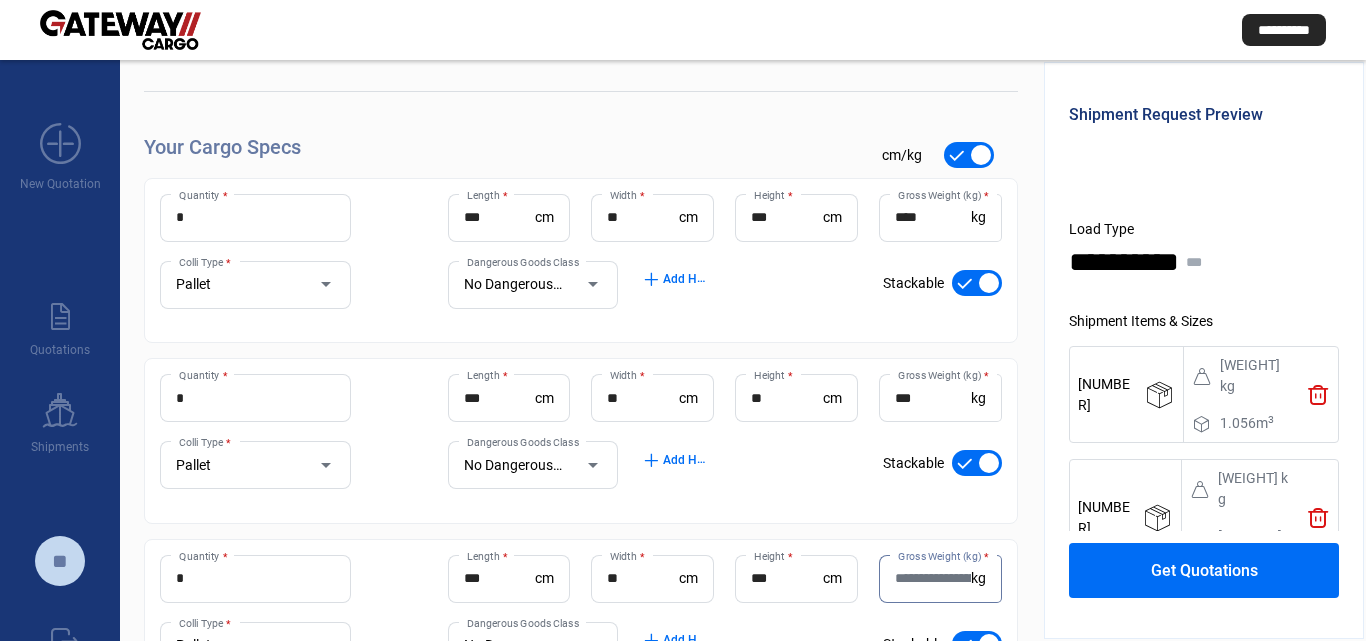 click on "Gross Weight (kg)  *" at bounding box center (933, 578) 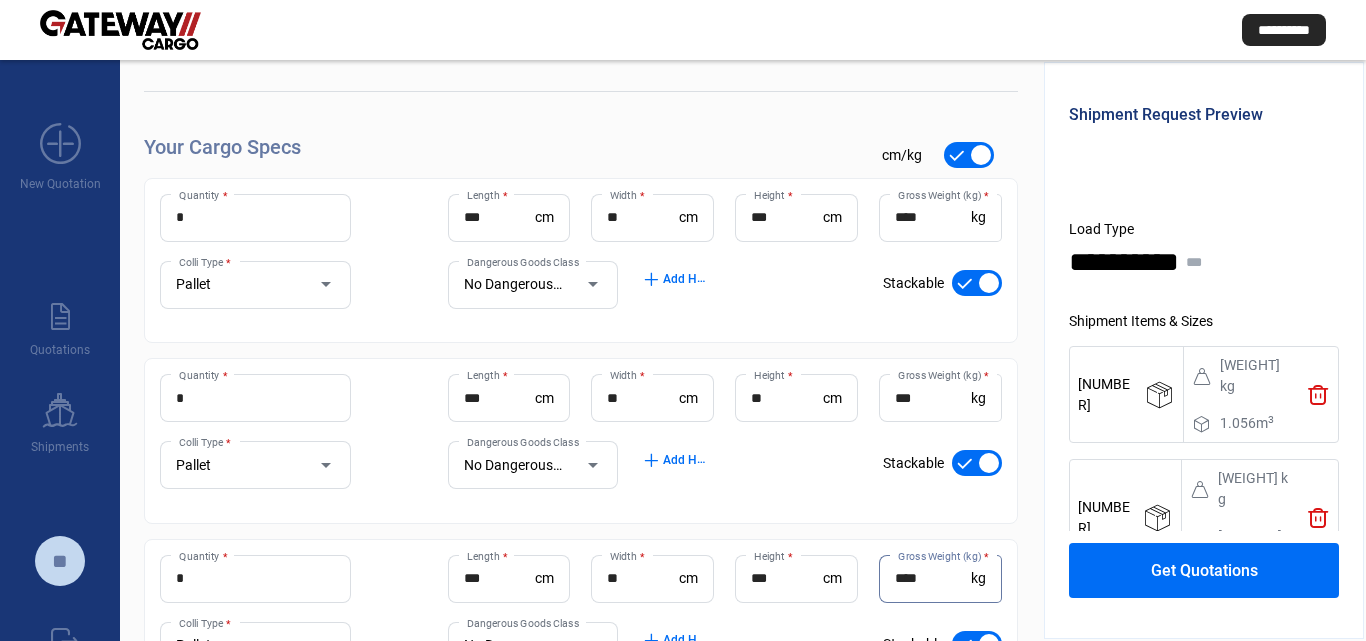 scroll, scrollTop: 283, scrollLeft: 0, axis: vertical 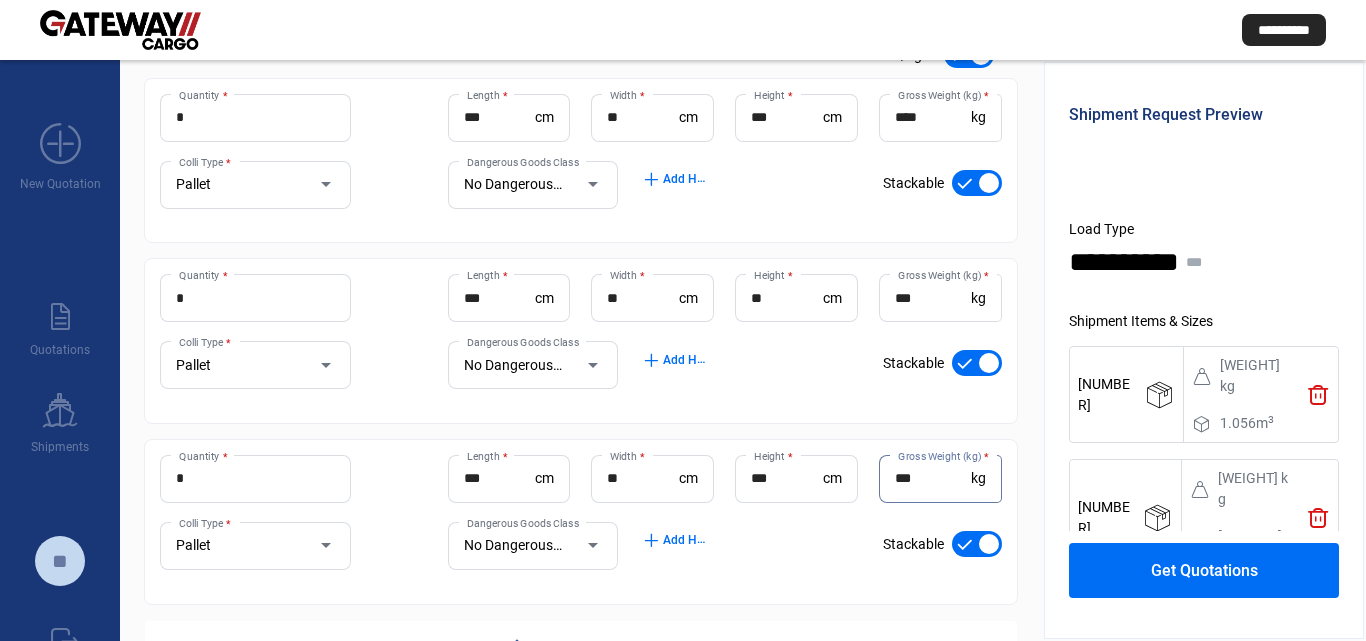type on "***" 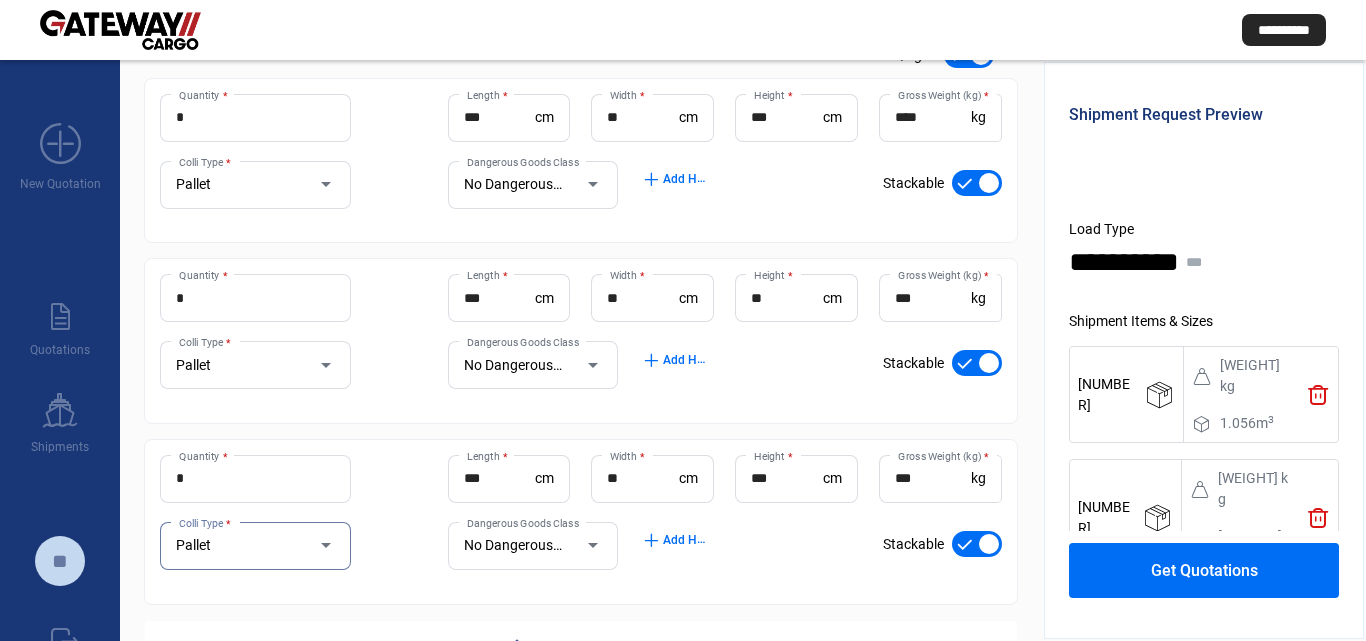 scroll, scrollTop: 364, scrollLeft: 0, axis: vertical 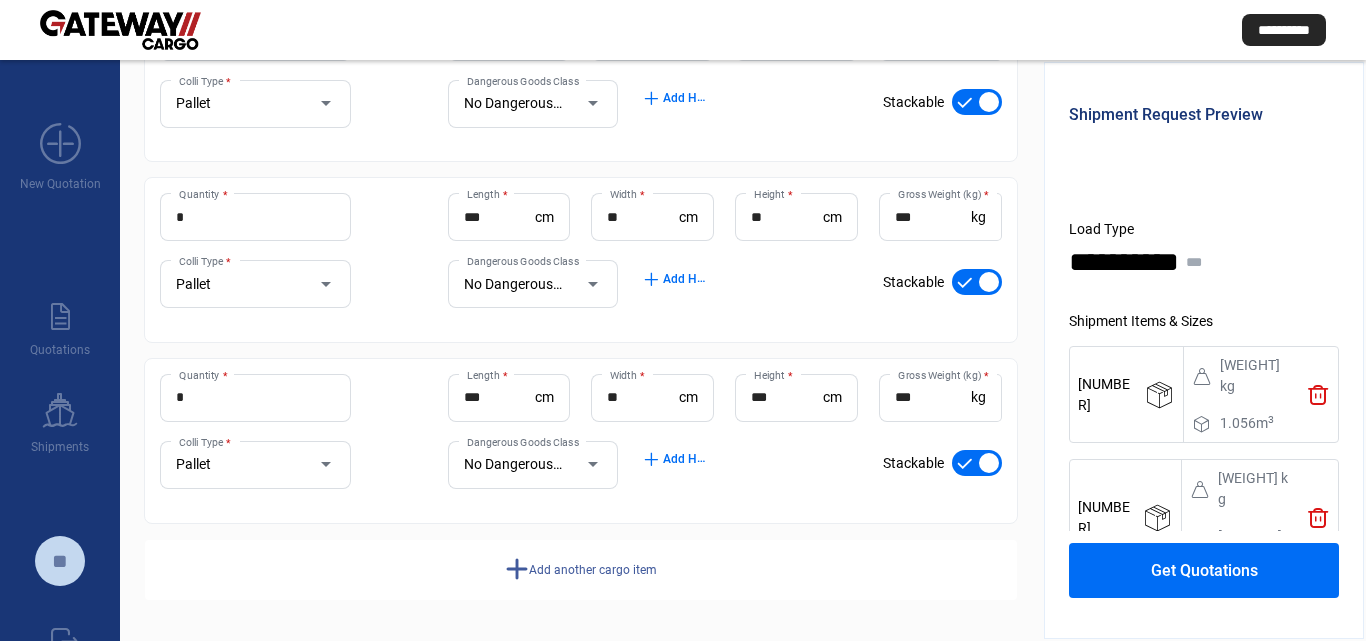 click on "add  Add another cargo item" 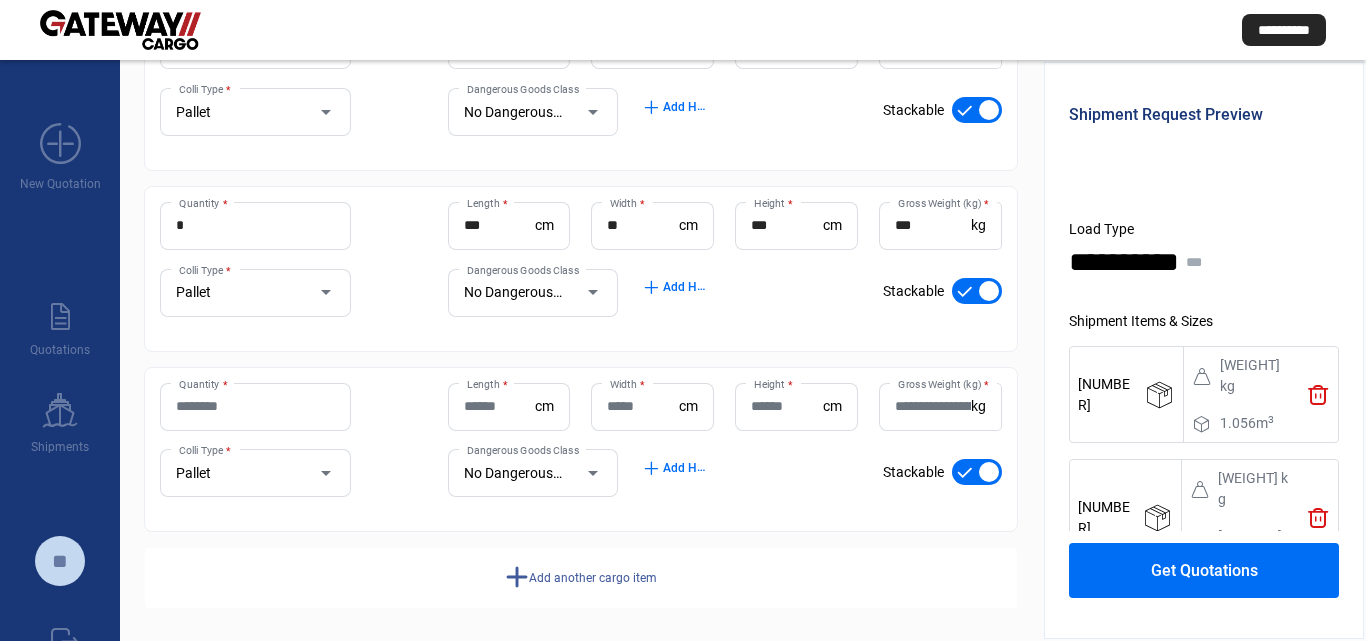 scroll, scrollTop: 544, scrollLeft: 0, axis: vertical 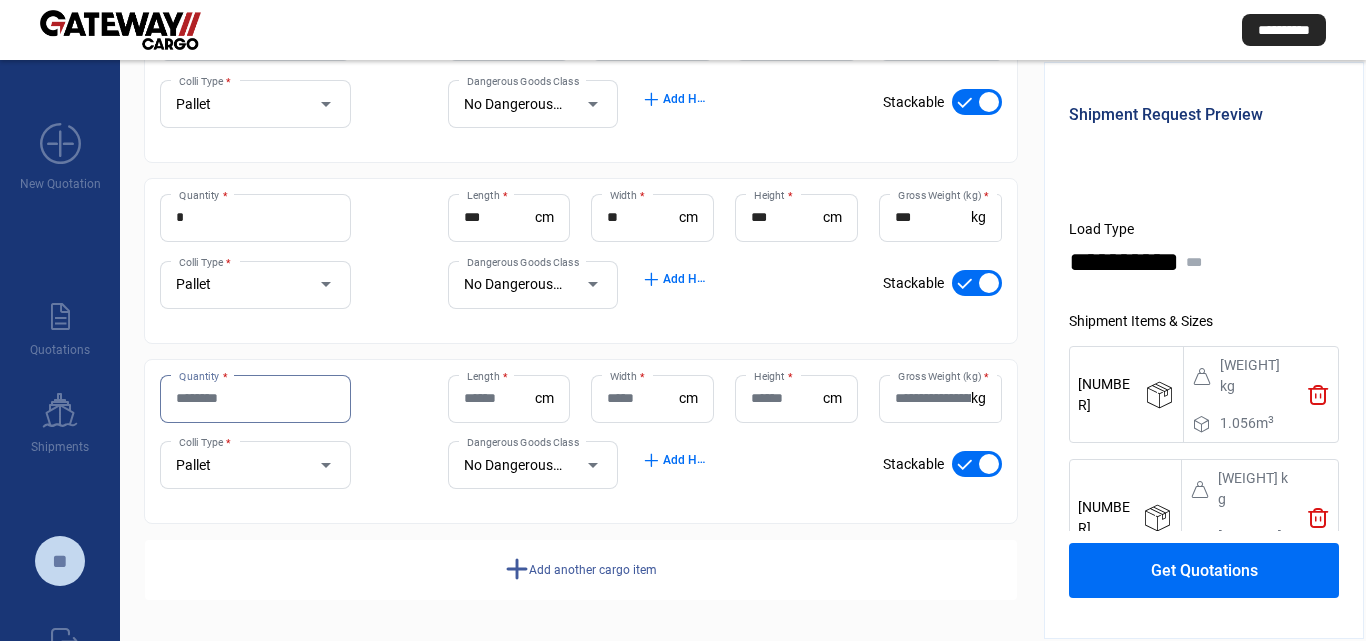 click on "Quantity *" at bounding box center (255, 398) 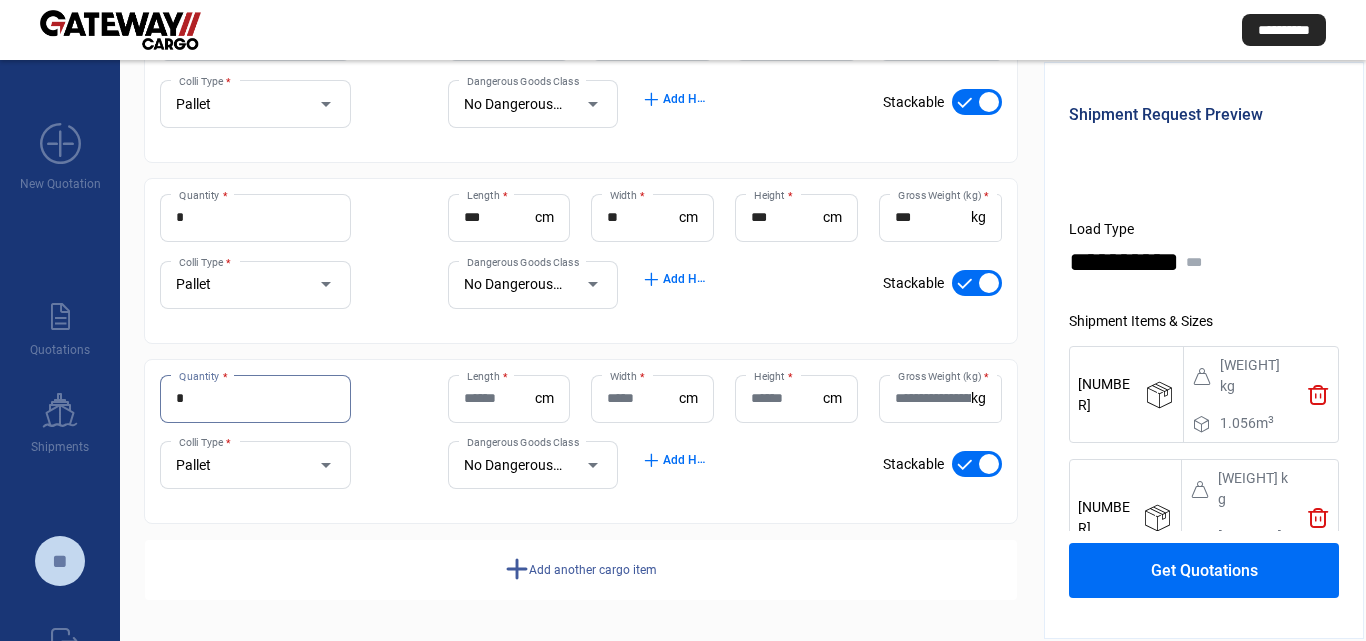 type on "*" 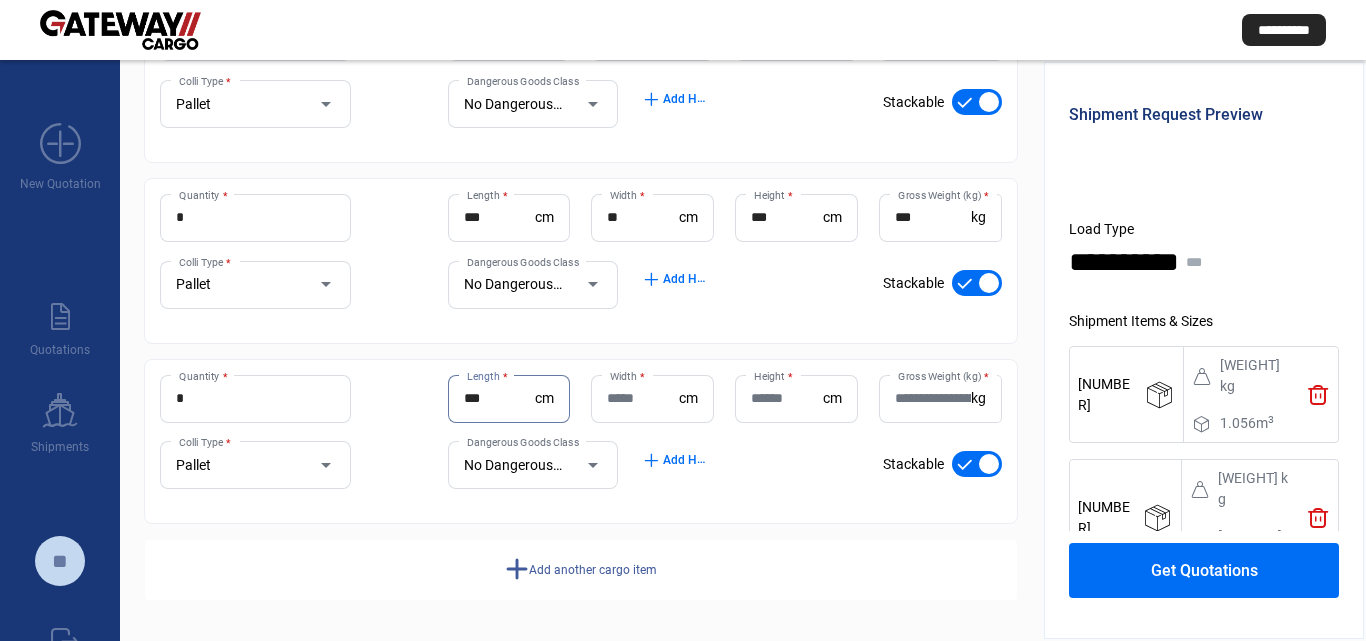 type on "***" 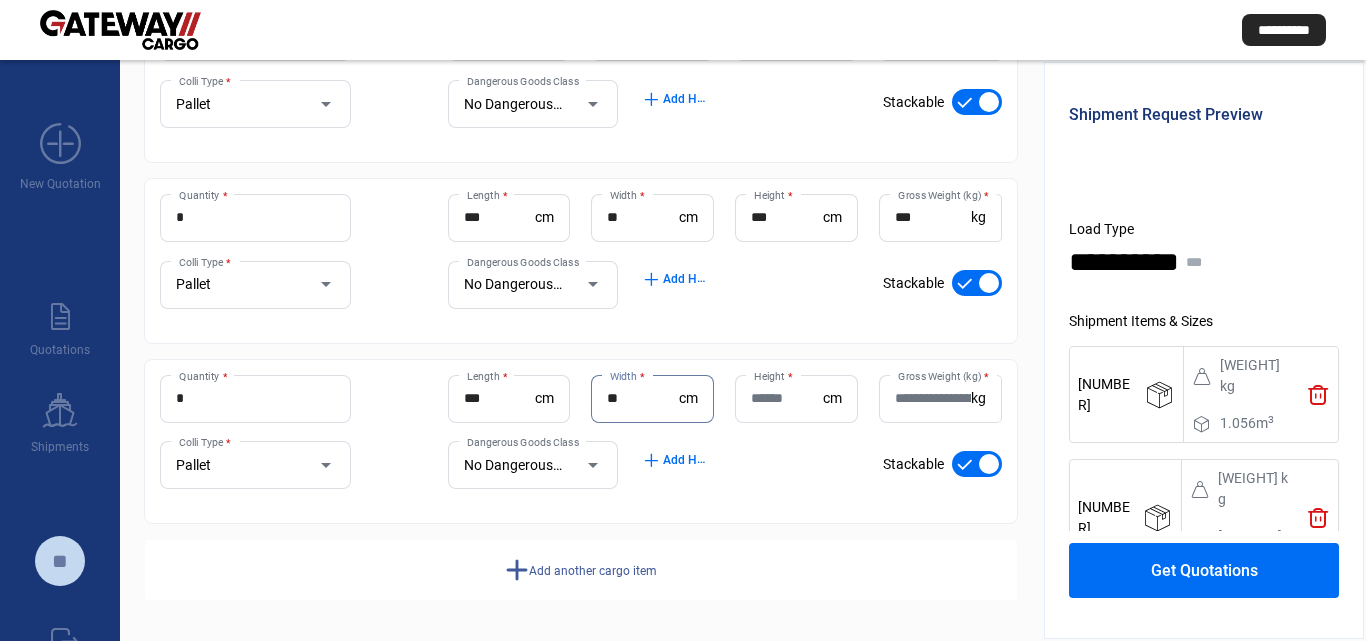 type on "**" 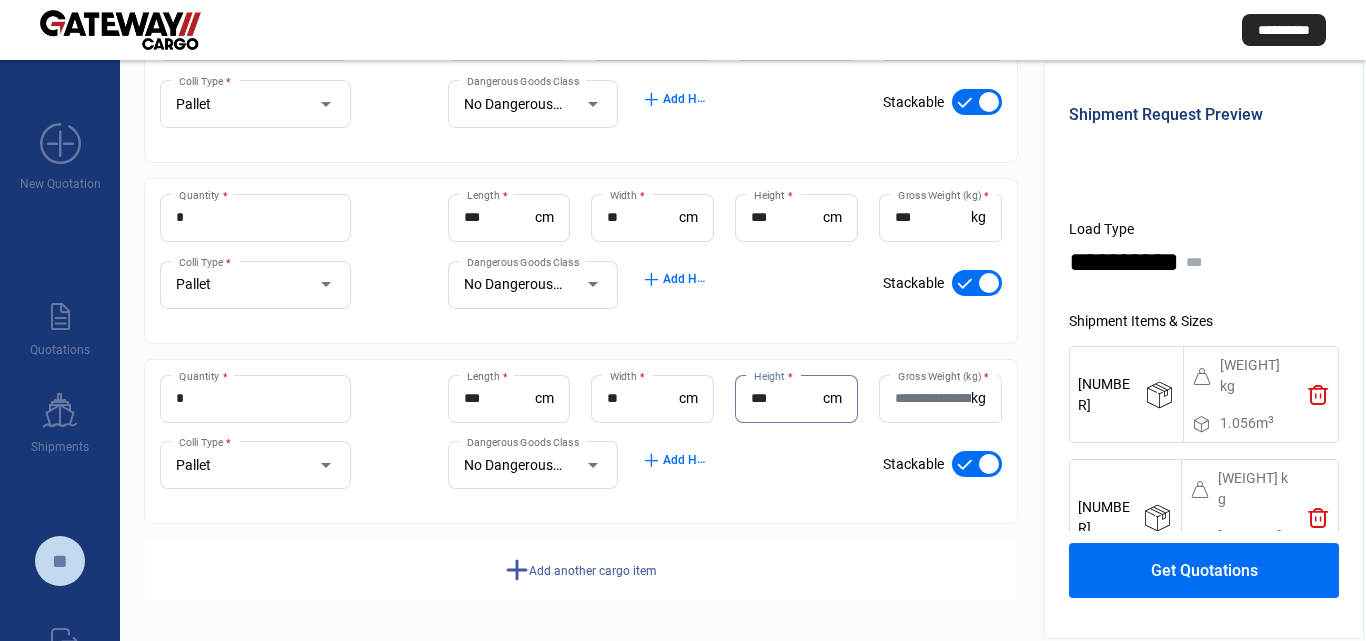 type on "***" 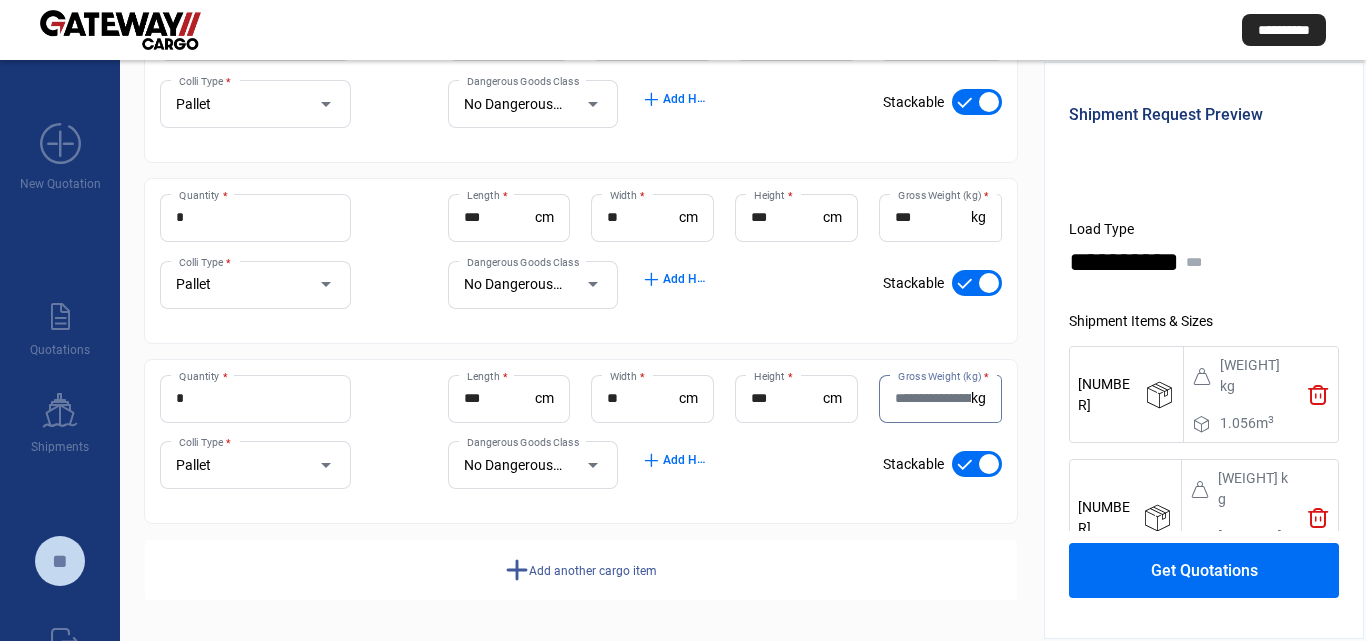 click on "Gross Weight (kg)  *" at bounding box center [933, 398] 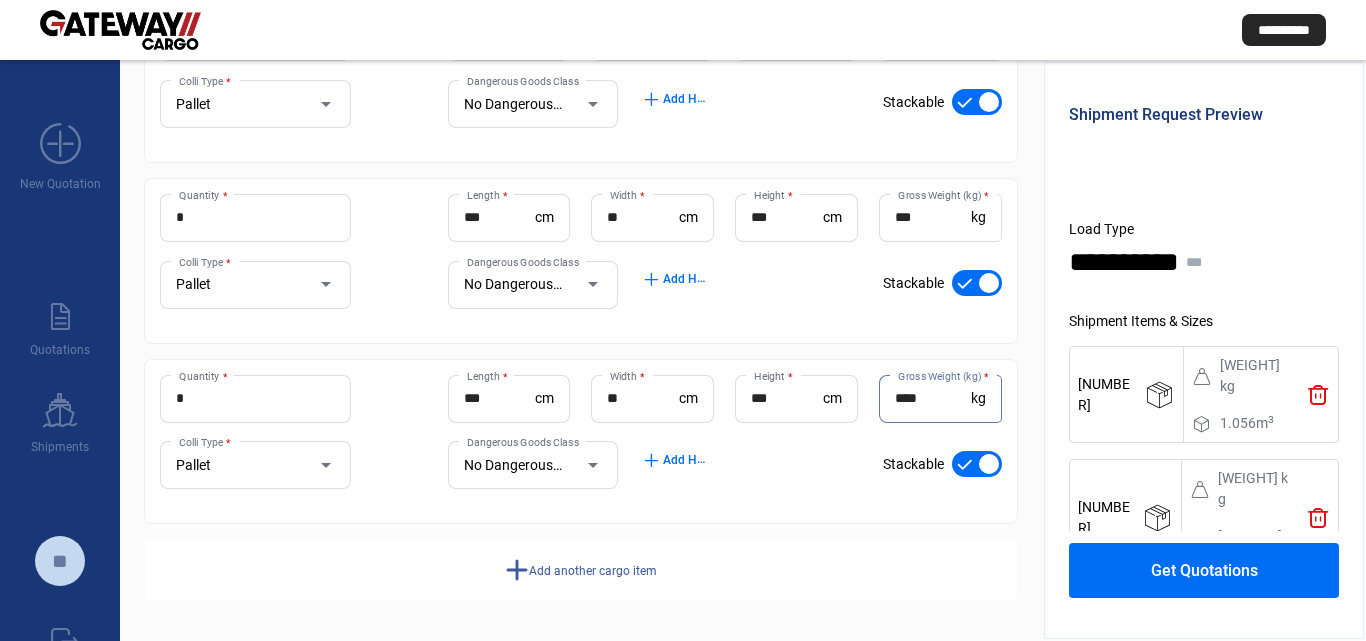 type on "***" 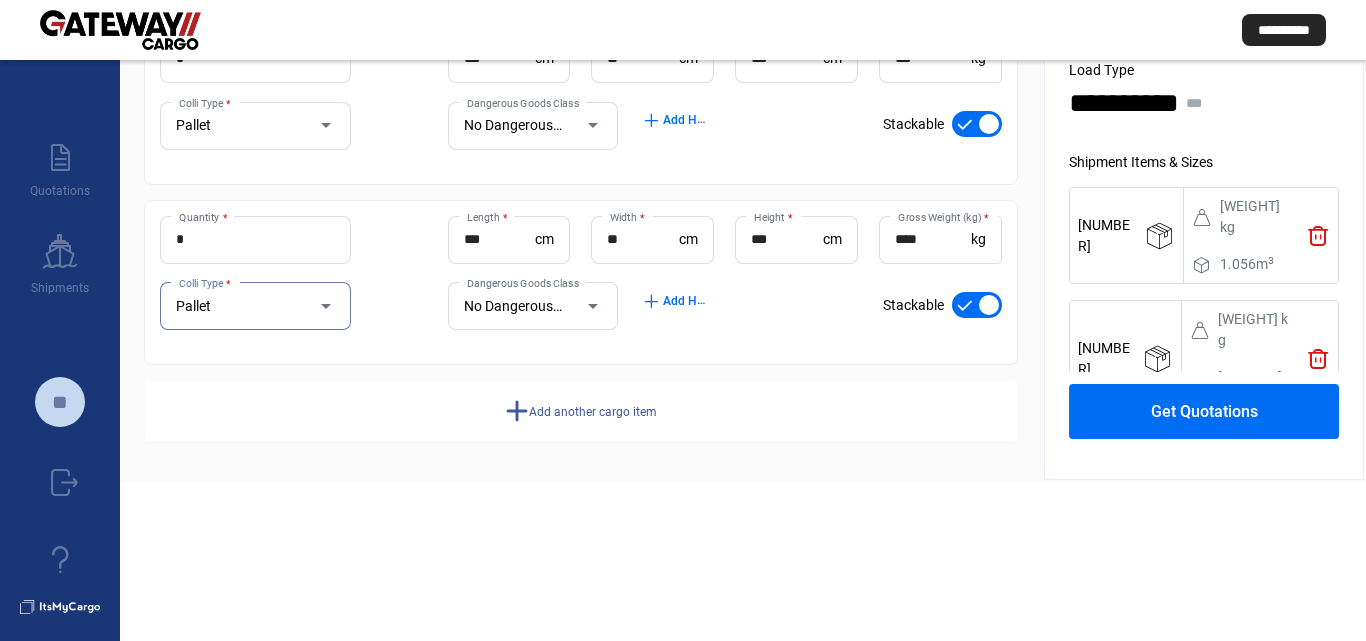 scroll, scrollTop: 178, scrollLeft: 0, axis: vertical 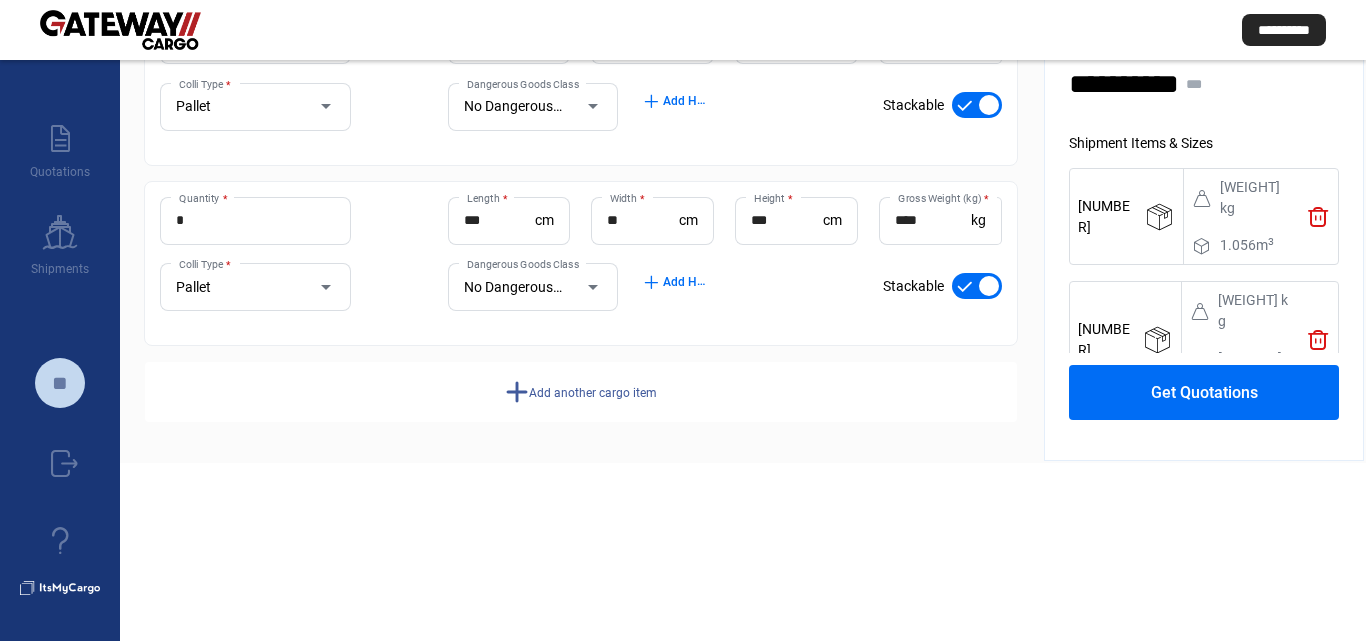 click on "Add another cargo item" 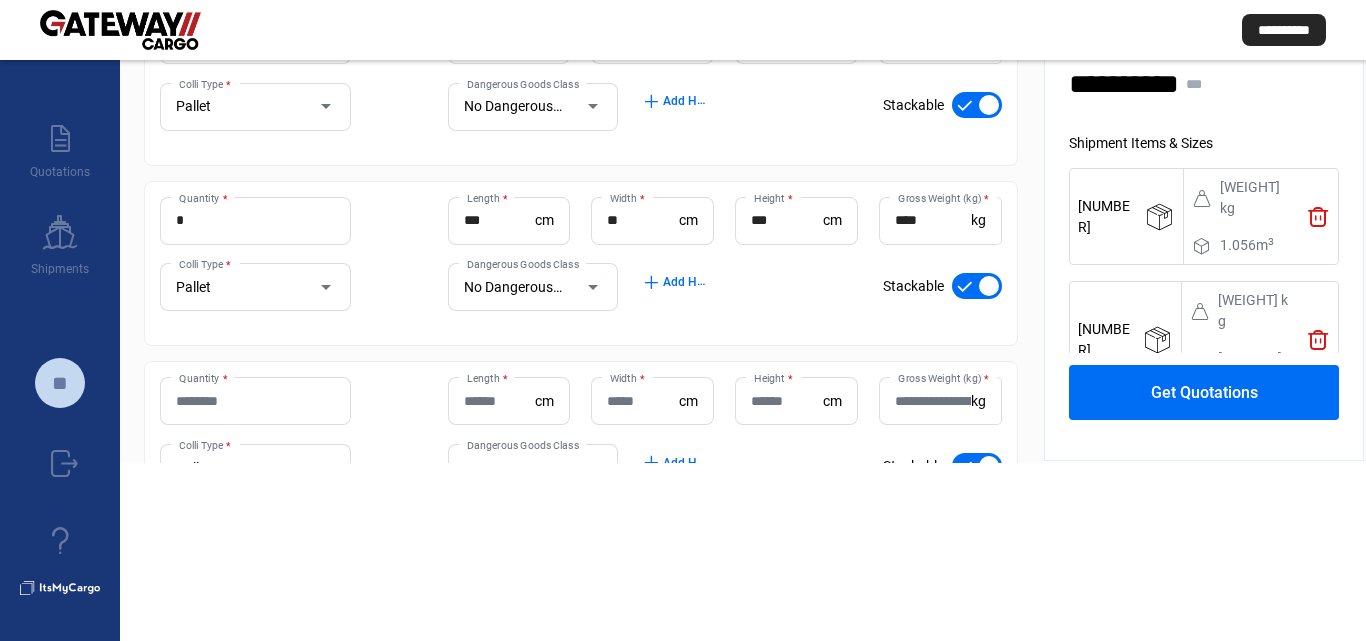 click on "Quantity *" at bounding box center [255, 401] 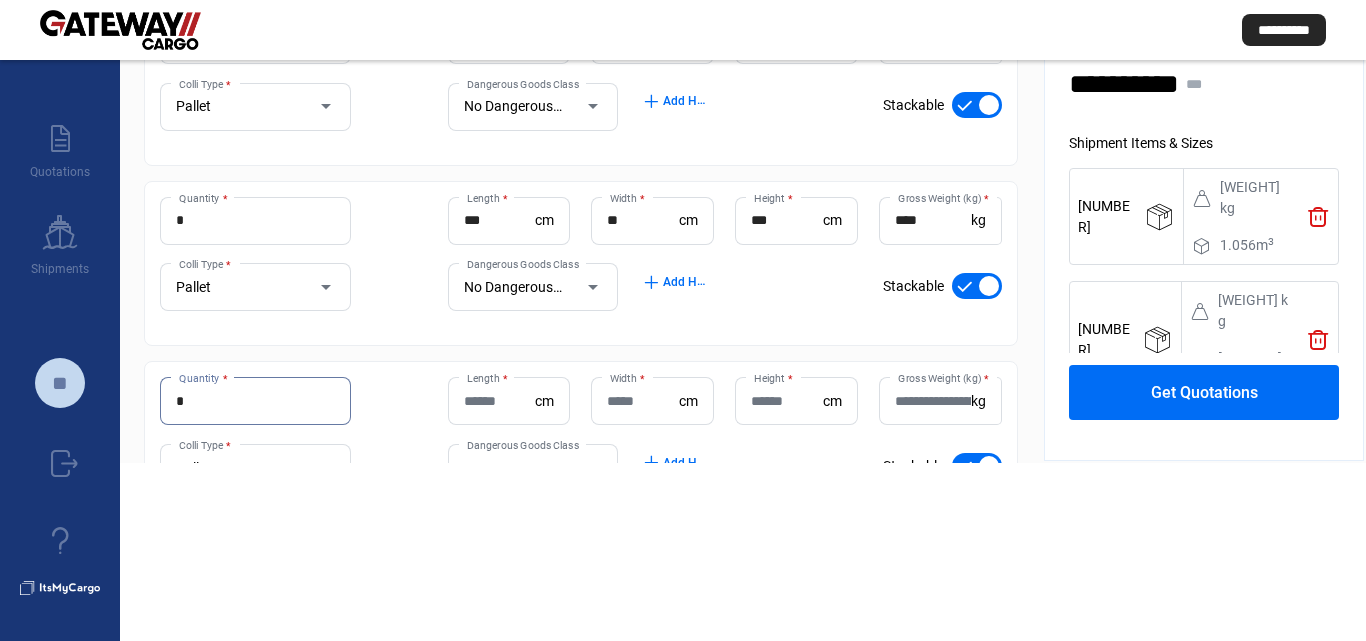 type on "*" 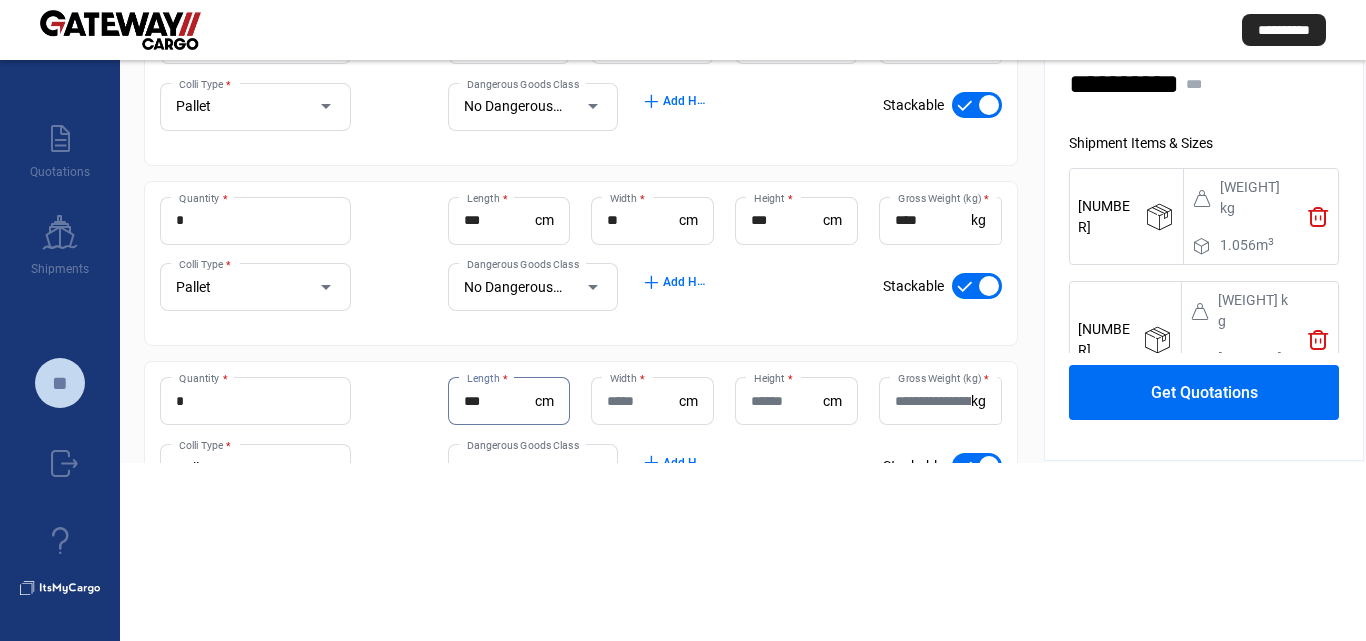 type on "***" 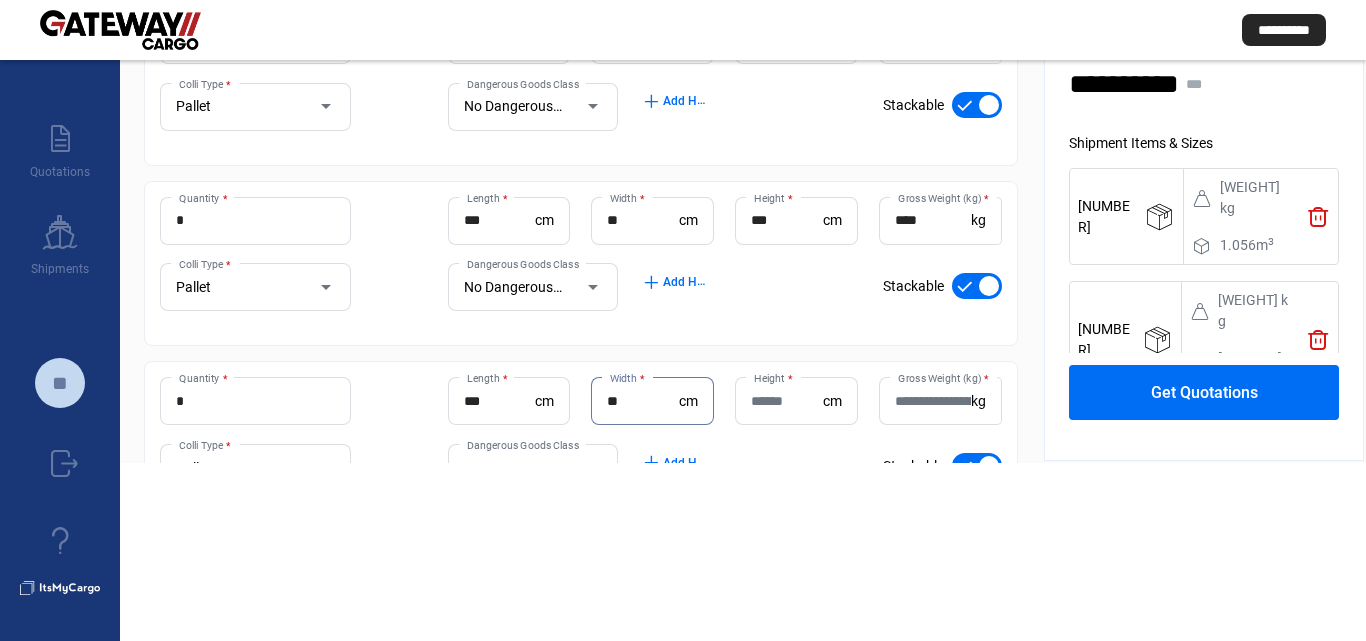 type on "**" 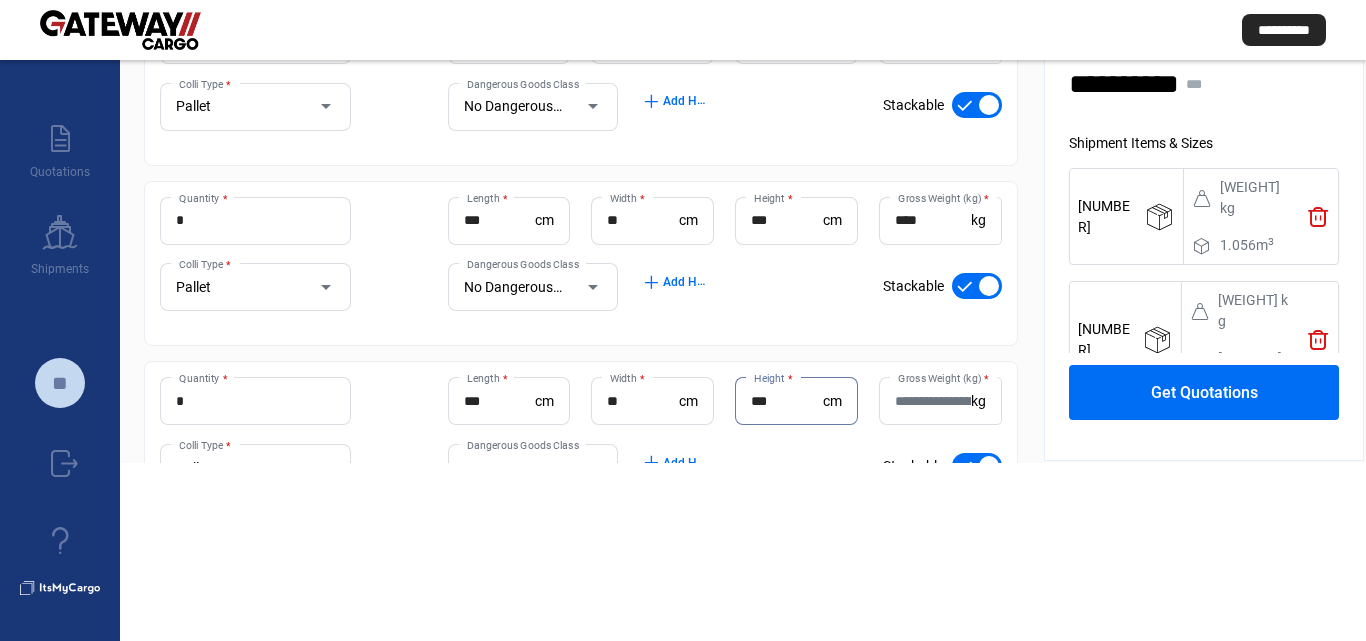type on "***" 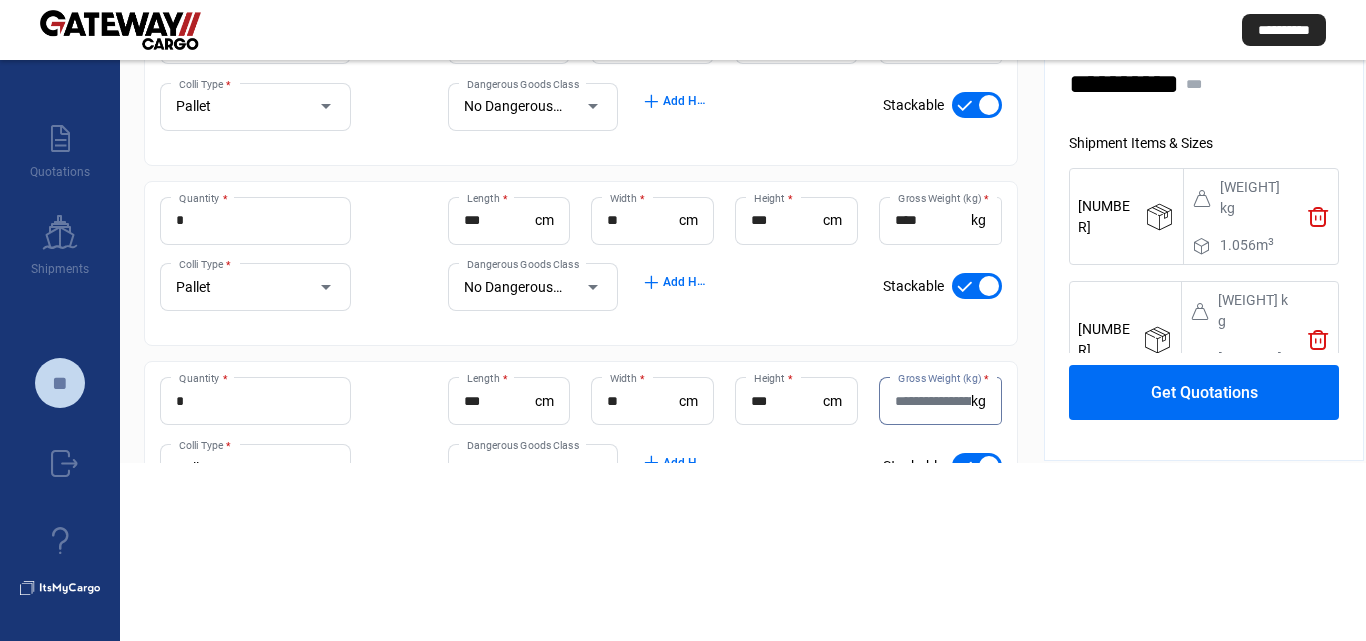 click on "Gross Weight (kg)  *" 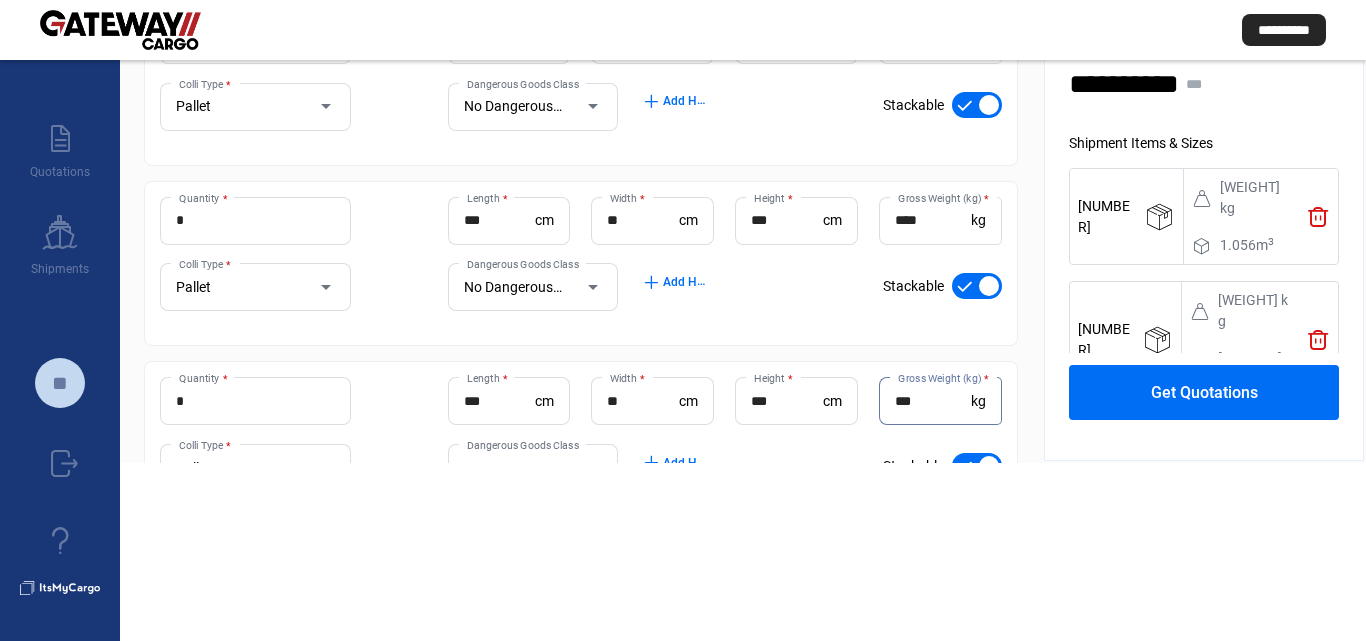 type on "***" 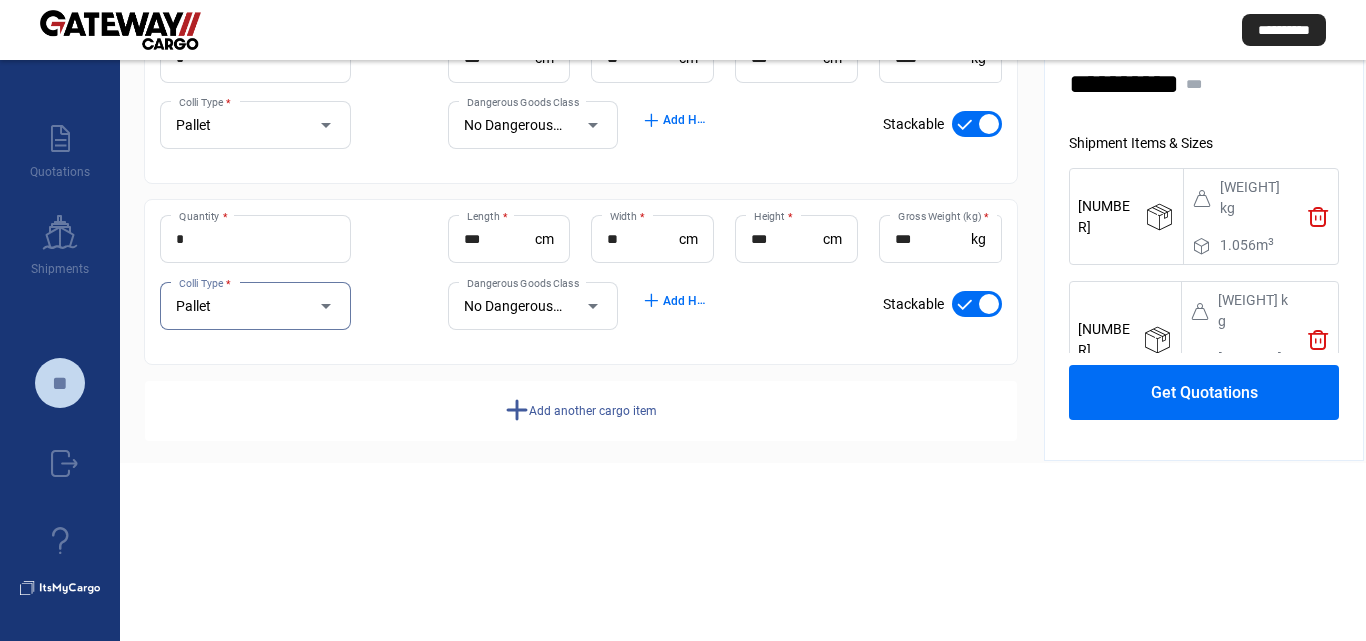 scroll, scrollTop: 725, scrollLeft: 0, axis: vertical 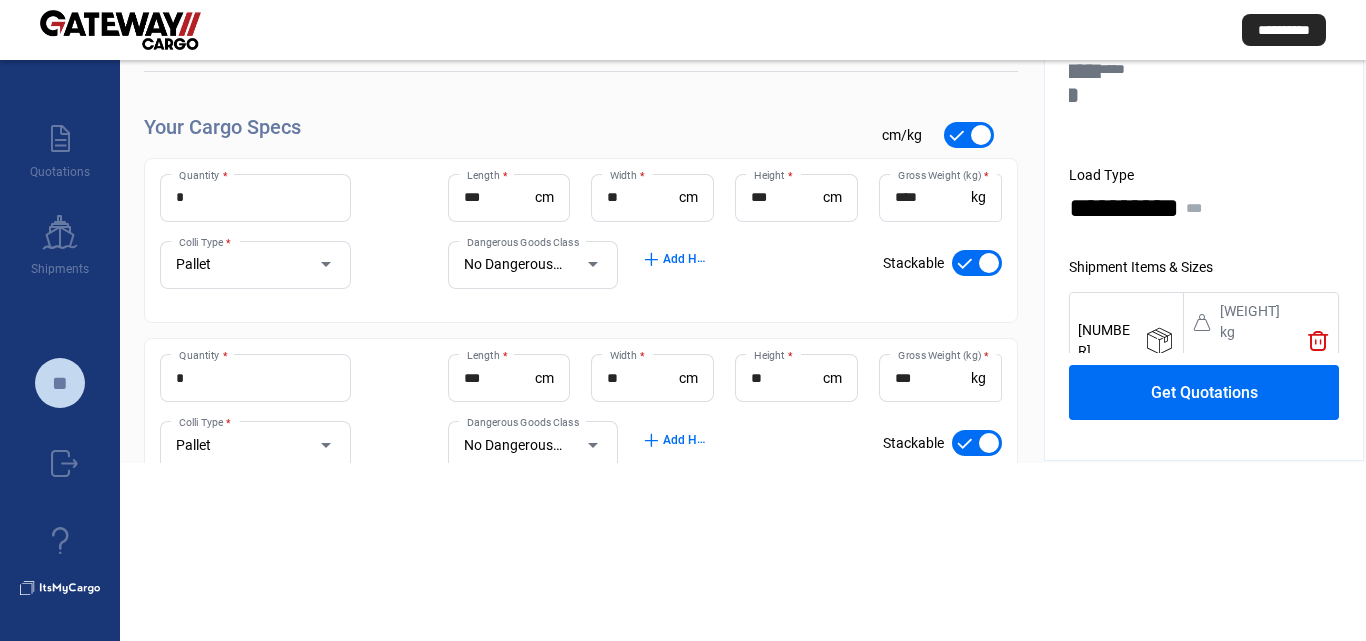 click on "Get Quotations" 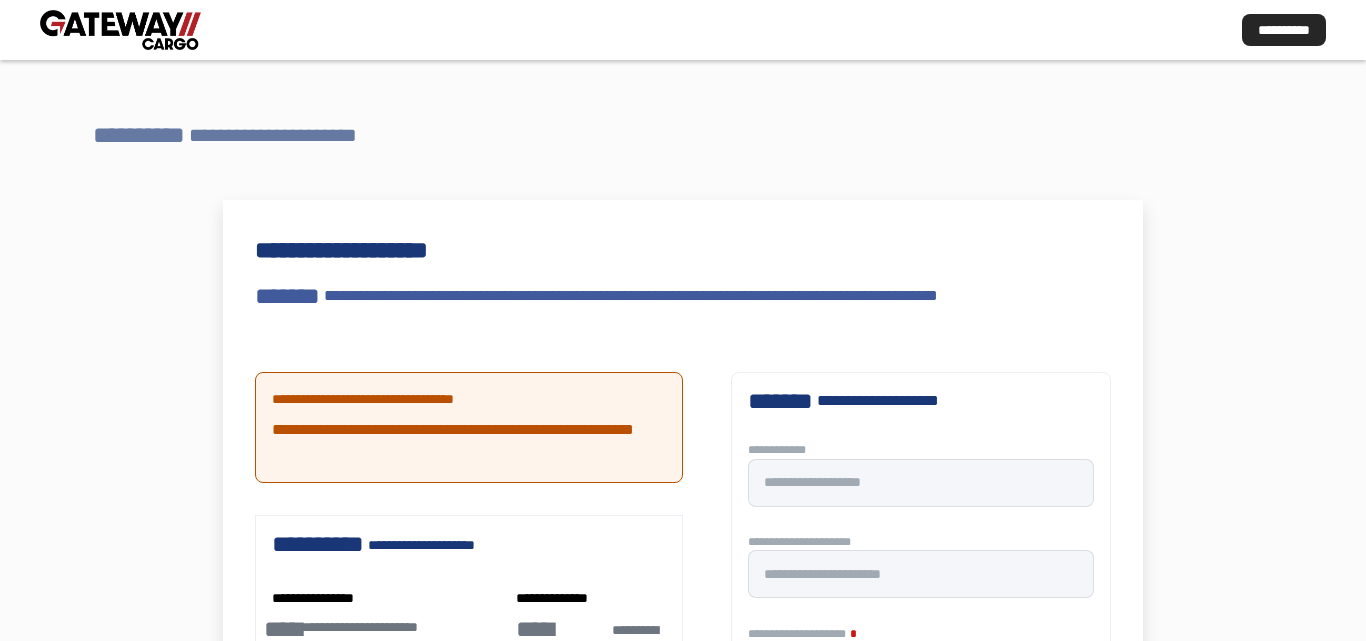 scroll, scrollTop: 0, scrollLeft: 0, axis: both 